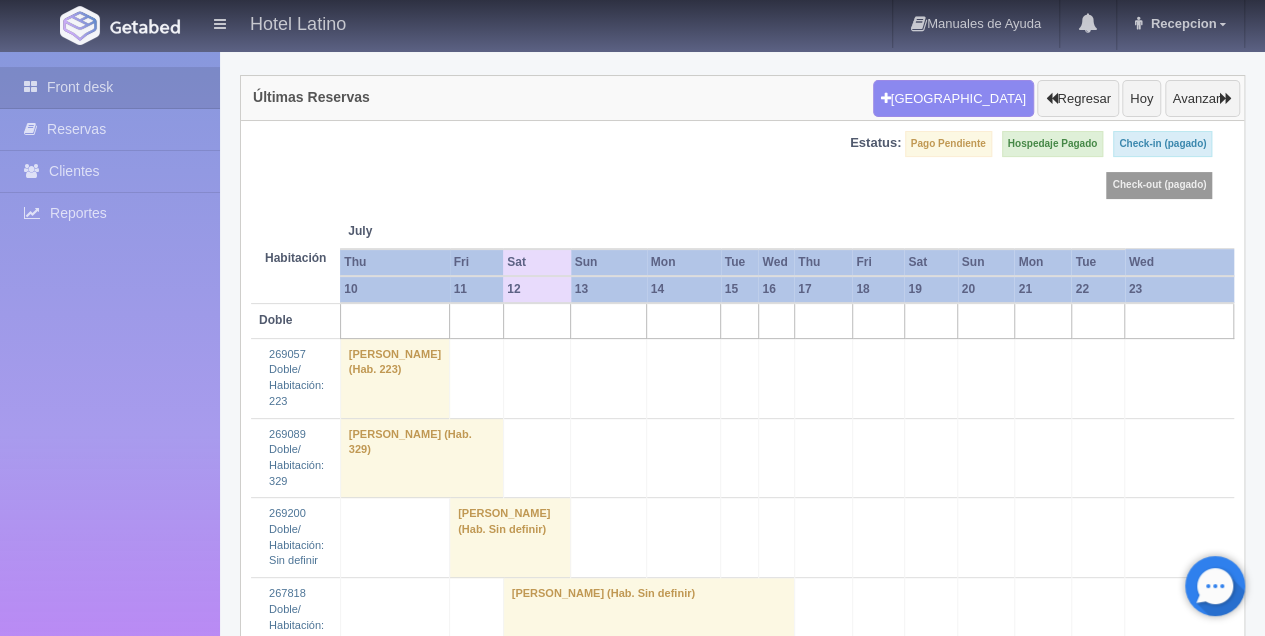 scroll, scrollTop: 140, scrollLeft: 0, axis: vertical 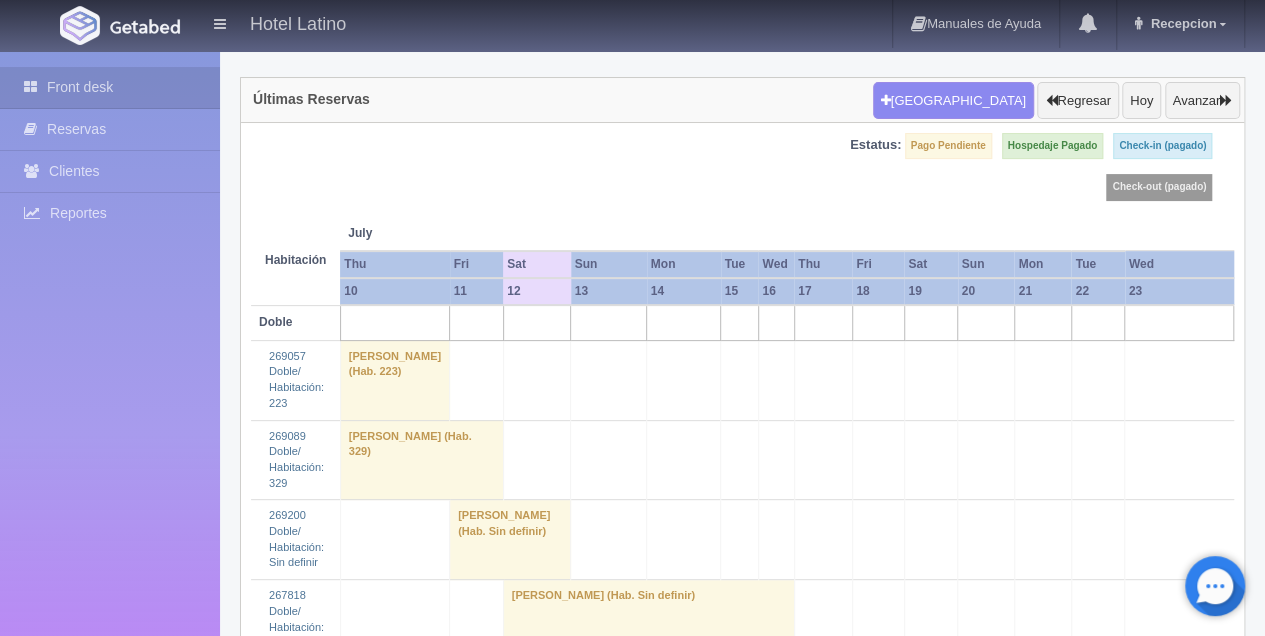 click on "[PERSON_NAME] 												(Hab. Sin definir)" at bounding box center [510, 540] 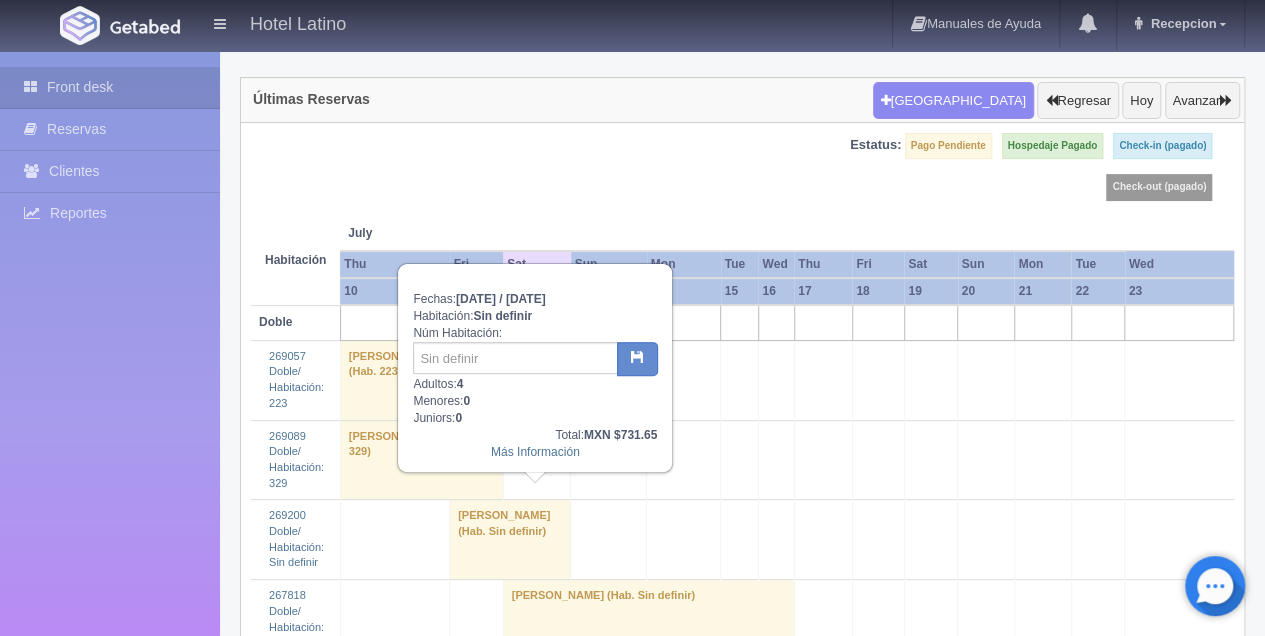 click on "Fechas:  [DATE] / [DATE]
Habitación:  Sin definir
Núm Habitación:
Adultos:  4
Menores:  0
Juniors:  0
Total:  MXN $731.65
Más Información" at bounding box center [535, 368] 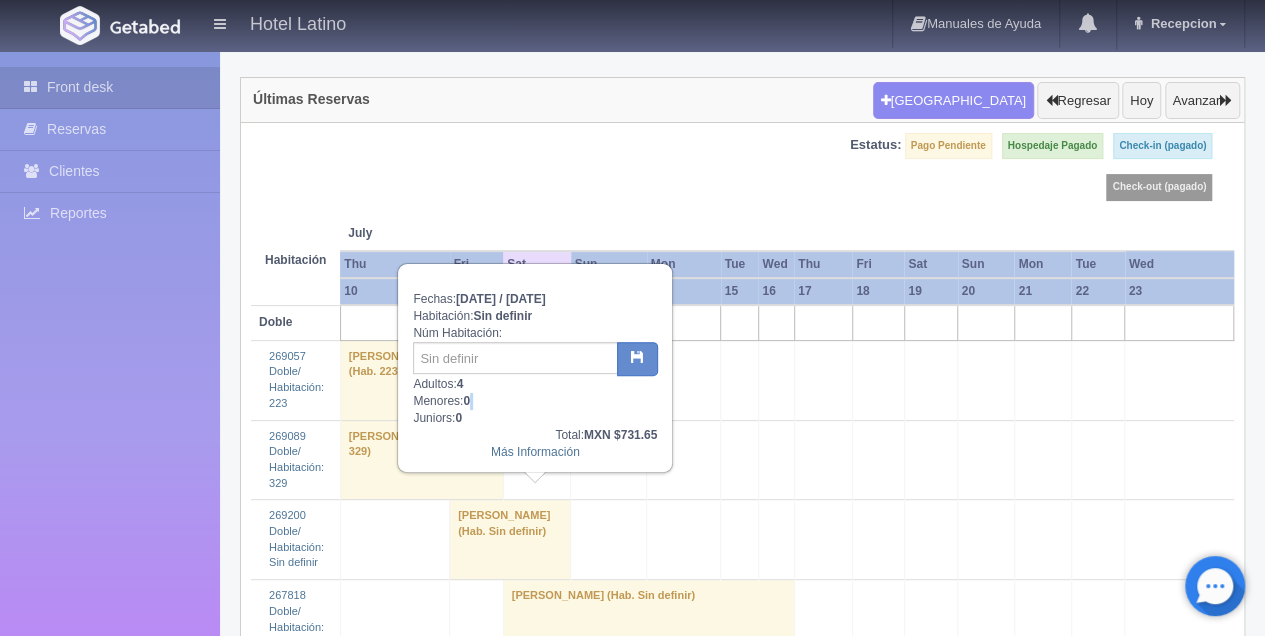 click on "Fechas:  [DATE] / [DATE]
Habitación:  Sin definir
Núm Habitación:
Adultos:  4
Menores:  0
Juniors:  0
Total:  MXN $731.65
Más Información" at bounding box center (535, 368) 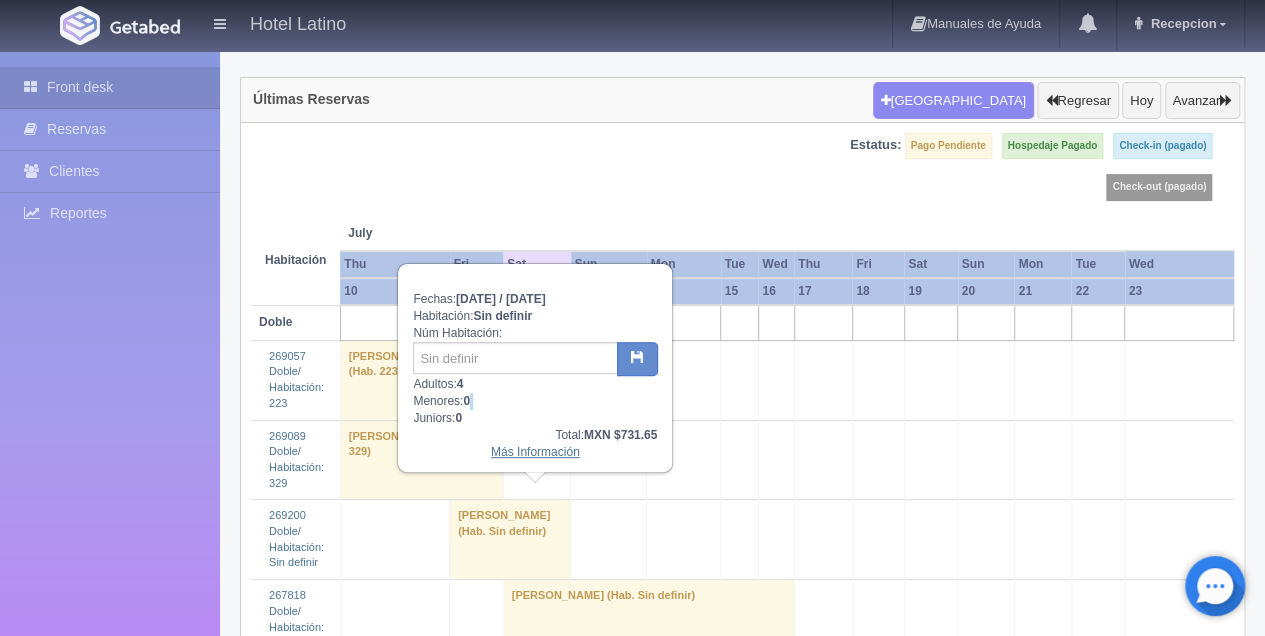 click on "Más Información" at bounding box center (535, 452) 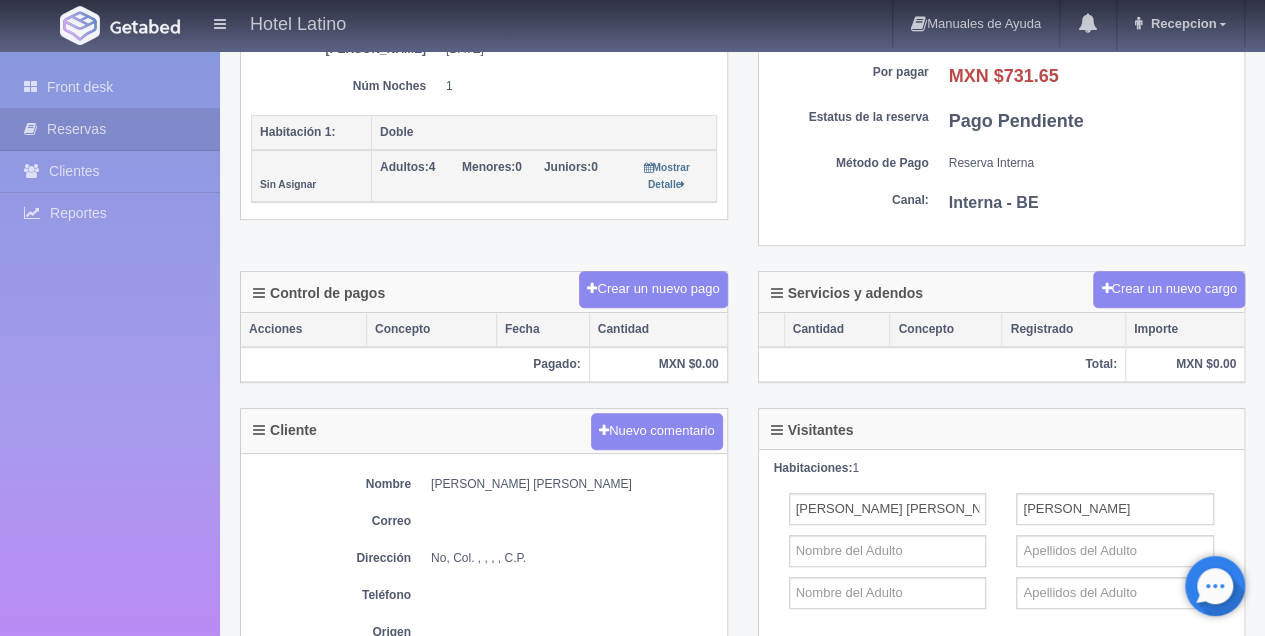 scroll, scrollTop: 400, scrollLeft: 0, axis: vertical 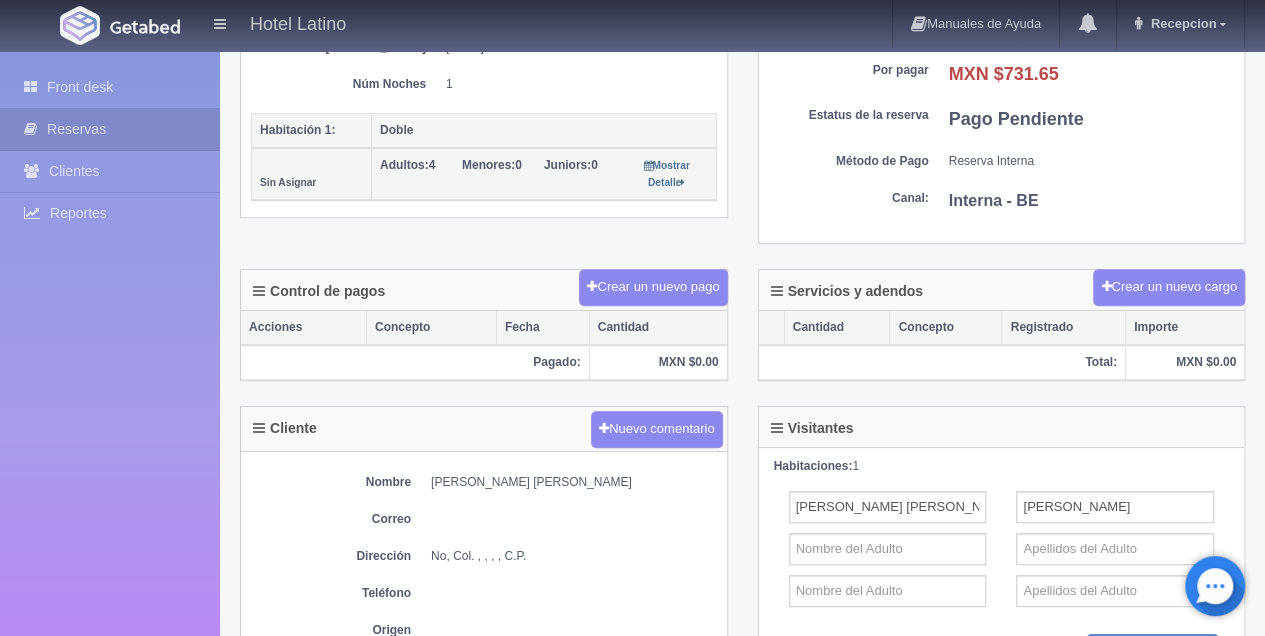 click on "Cantidad" at bounding box center [657, 328] 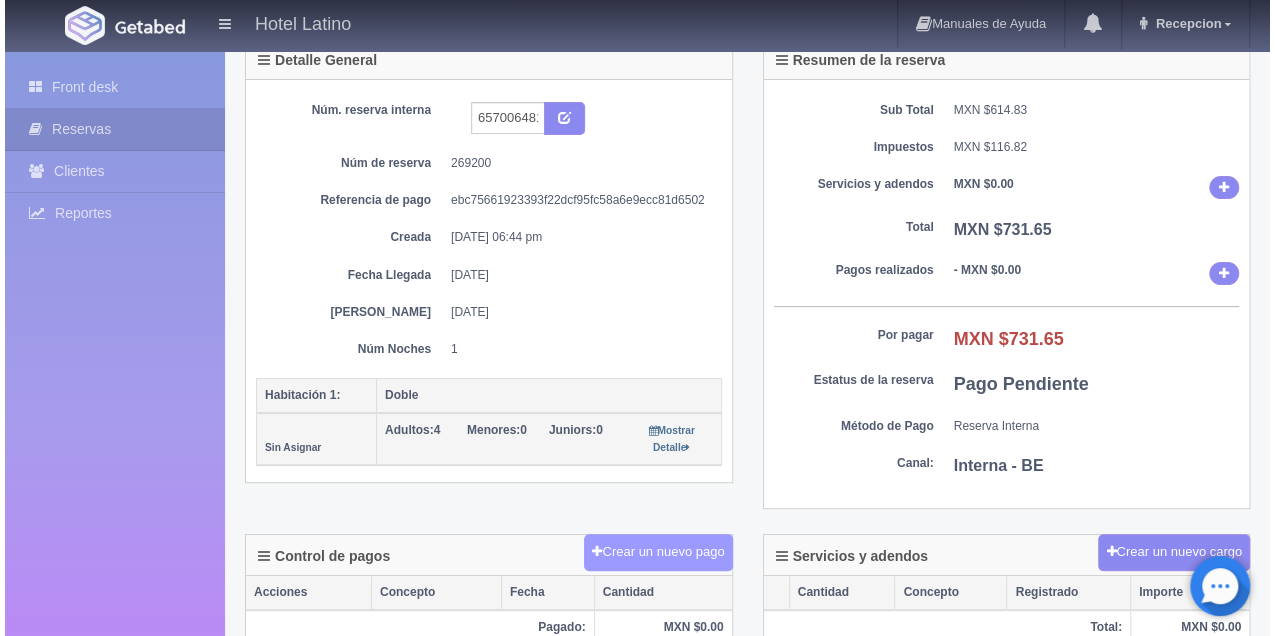 scroll, scrollTop: 133, scrollLeft: 0, axis: vertical 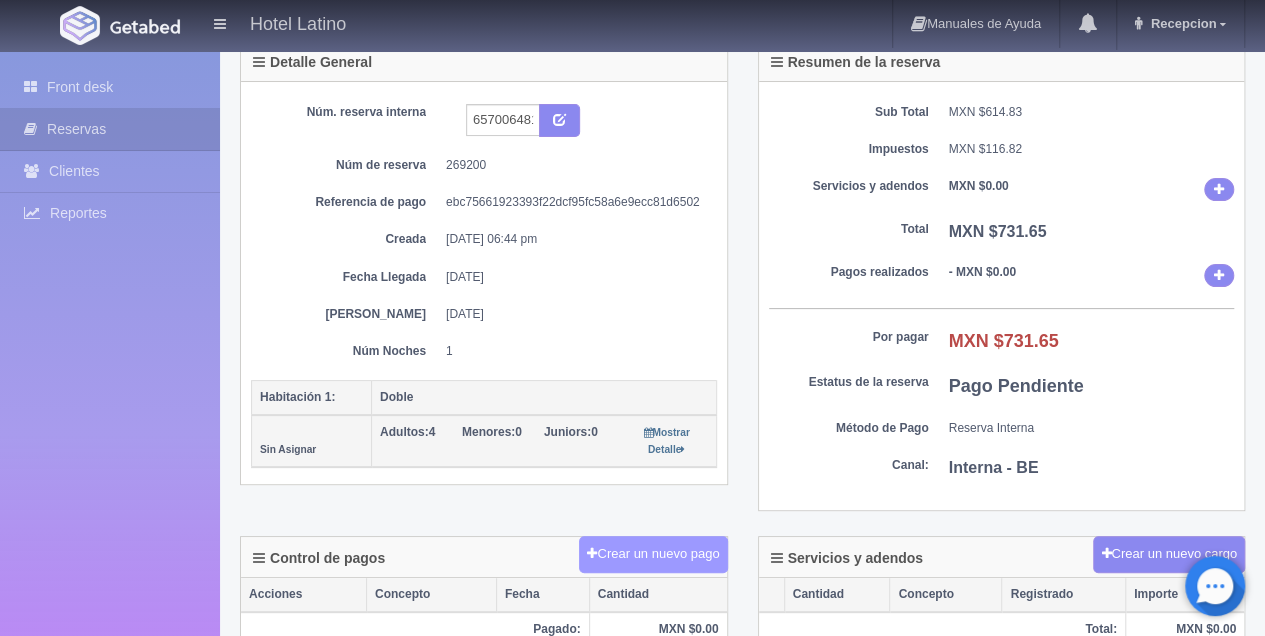 click on "Crear un nuevo pago" at bounding box center (653, 554) 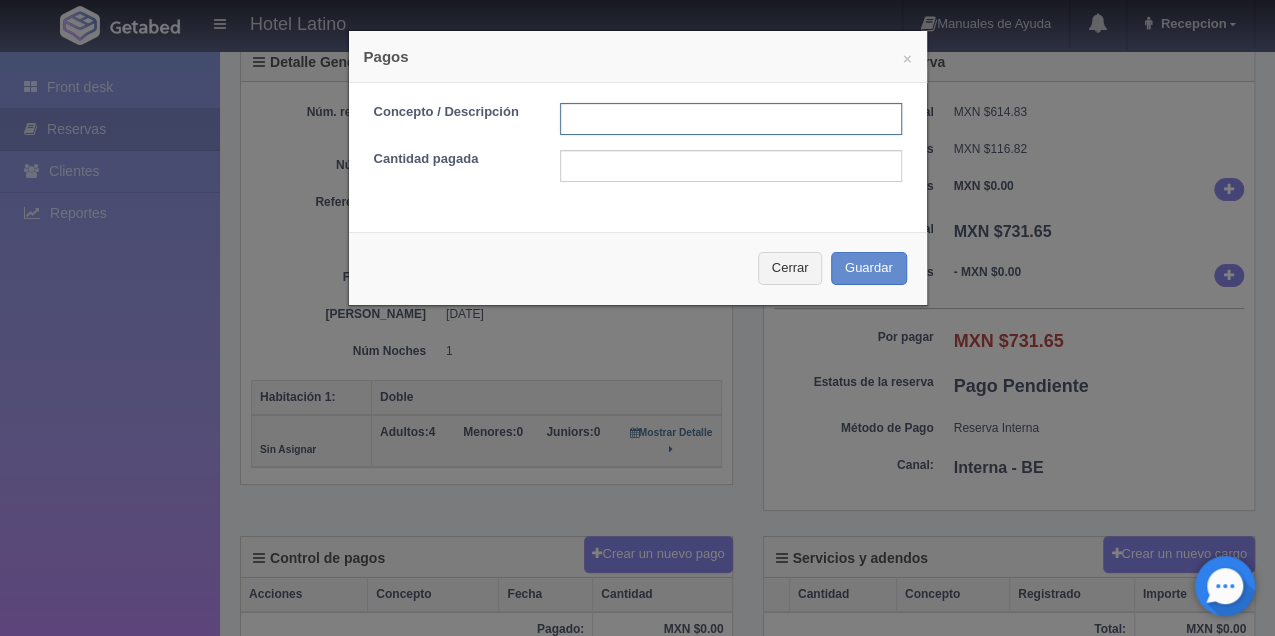 click at bounding box center (731, 119) 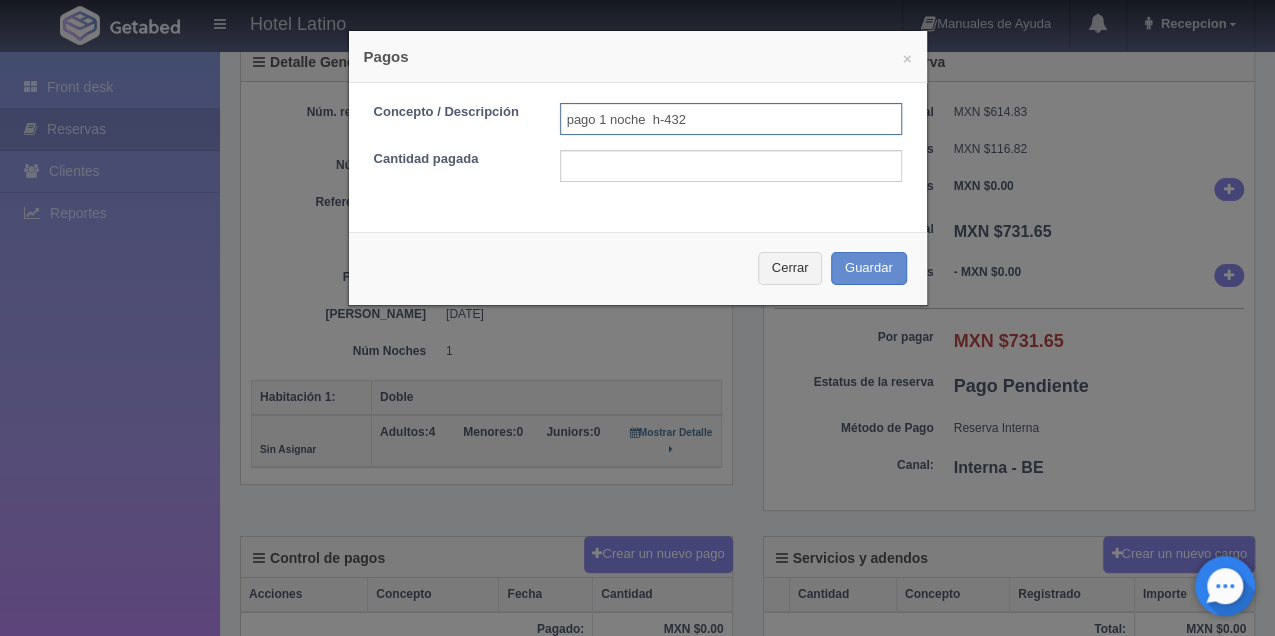 type on "pago 1 noche  h-432" 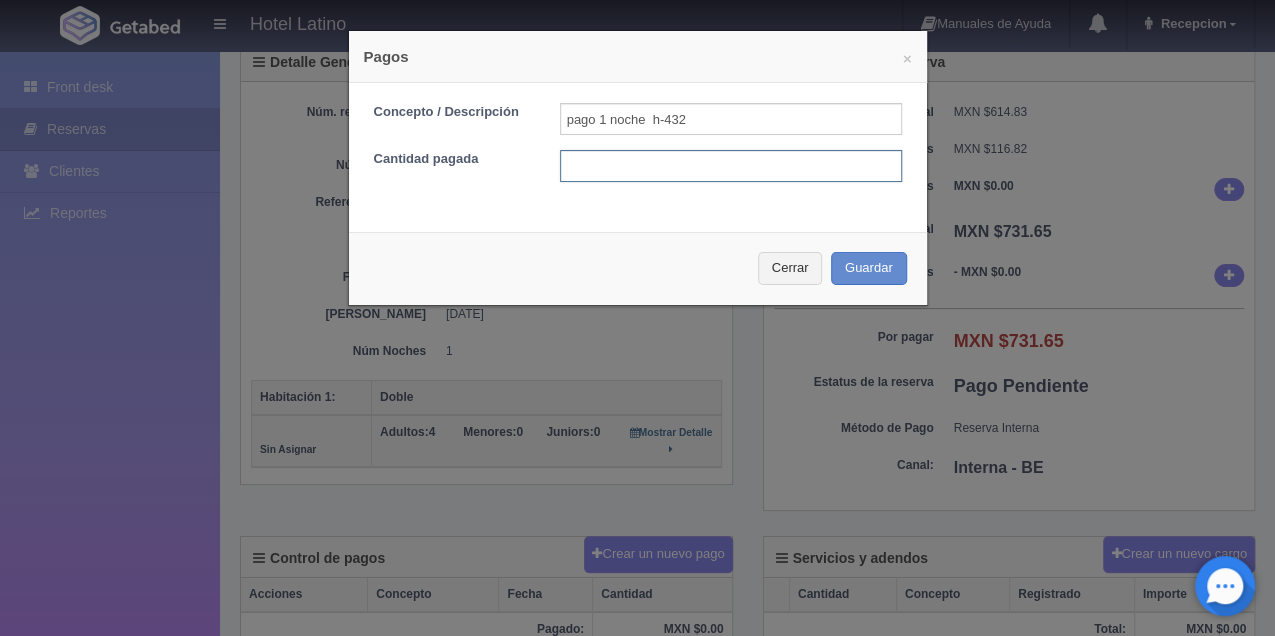 click at bounding box center (731, 166) 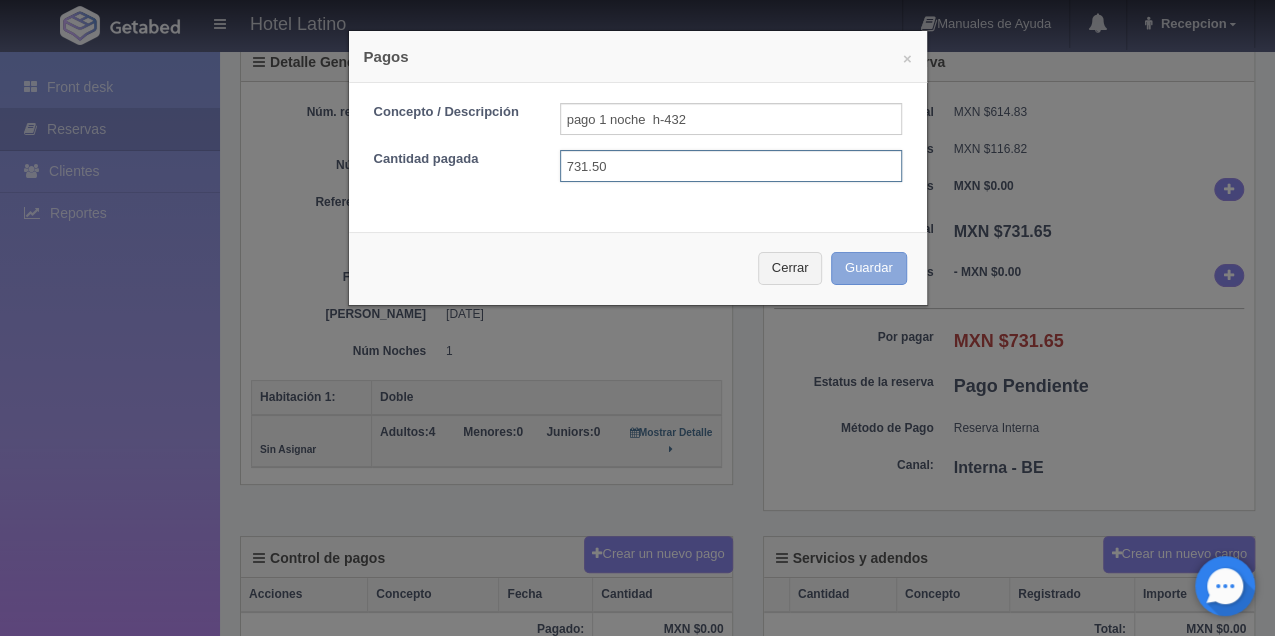 type on "731.50" 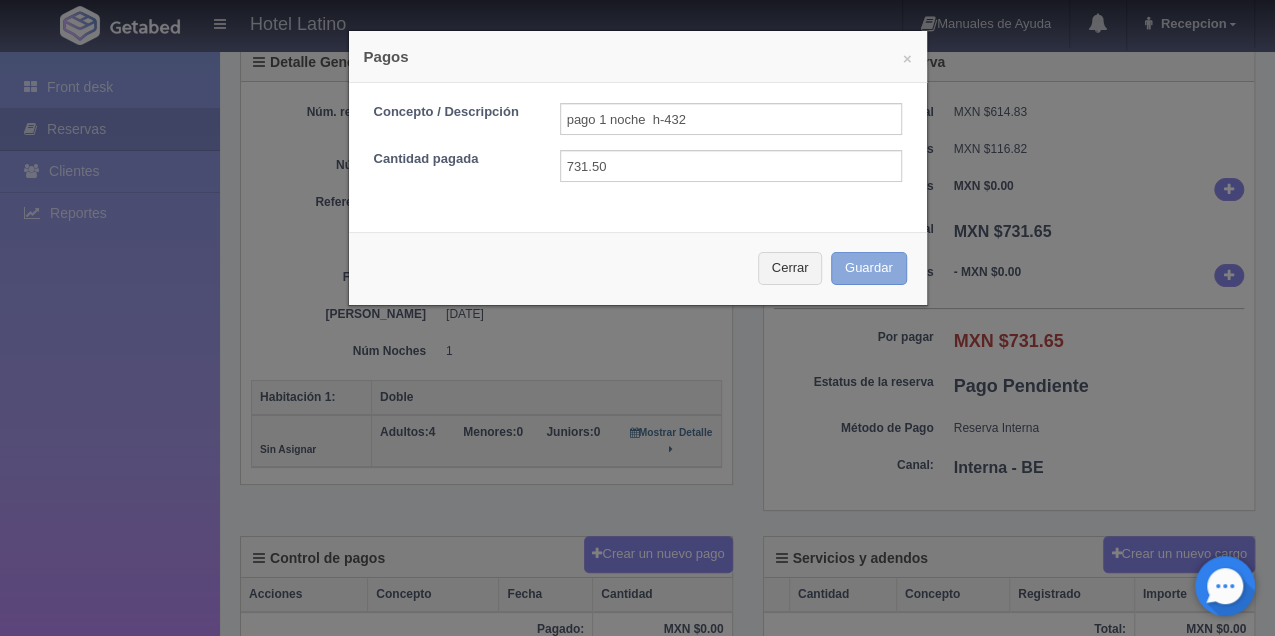 click on "Guardar" at bounding box center [869, 268] 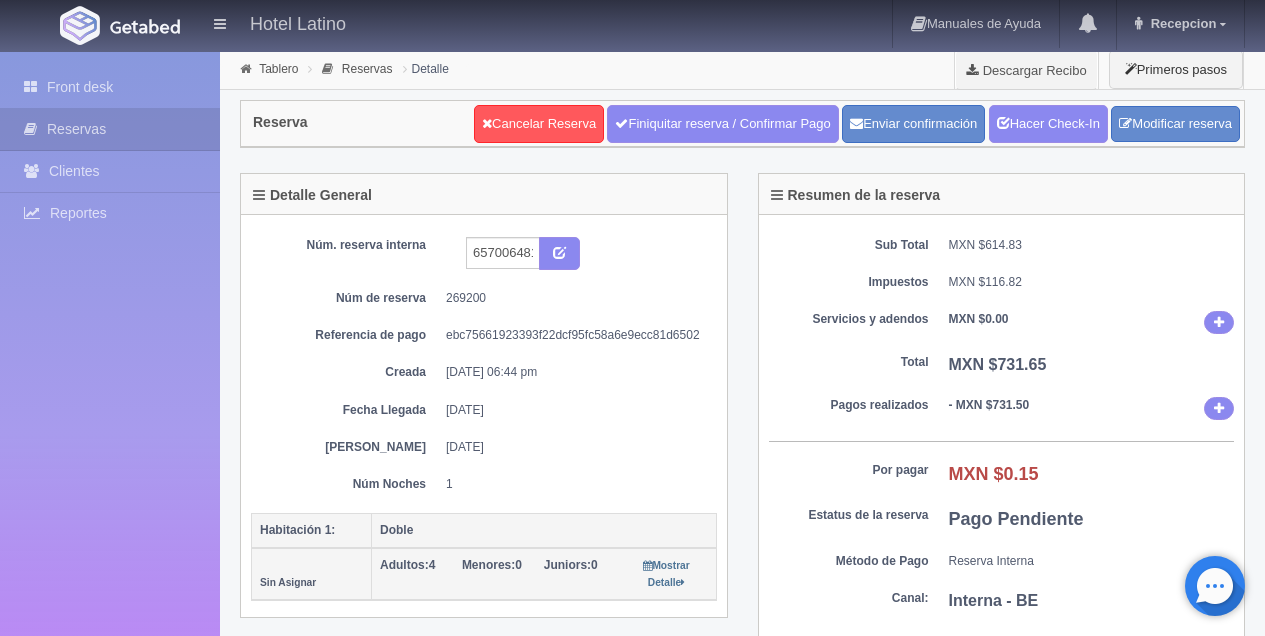 scroll, scrollTop: 133, scrollLeft: 0, axis: vertical 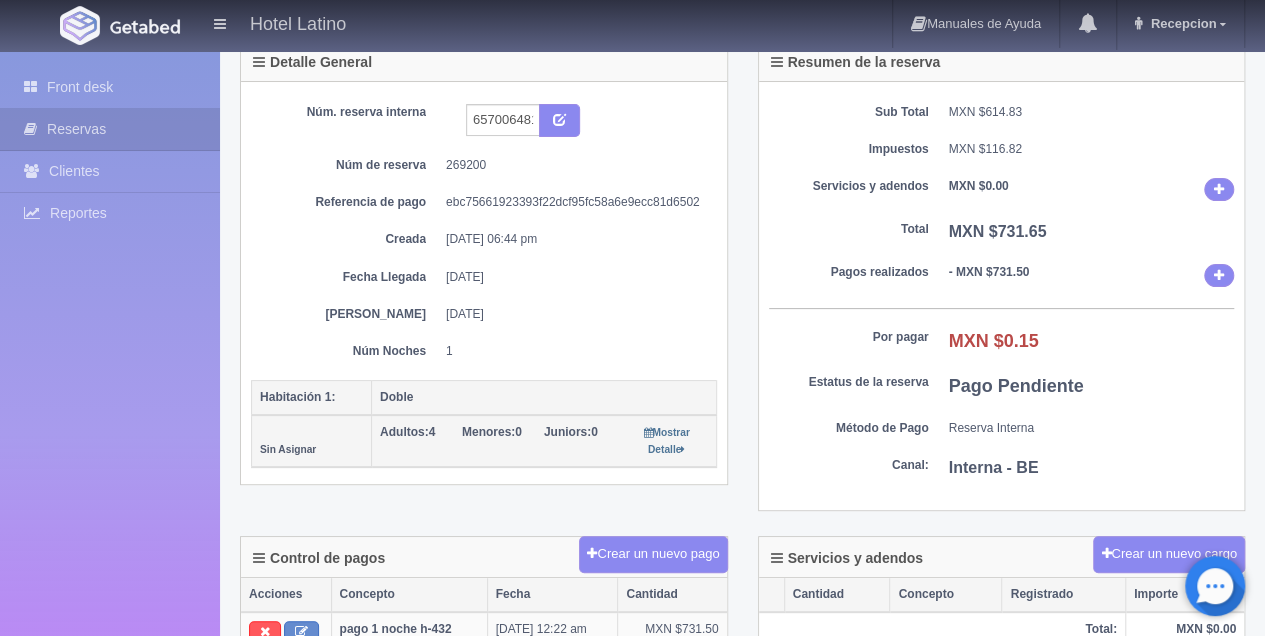 click on "Fecha" at bounding box center [552, 595] 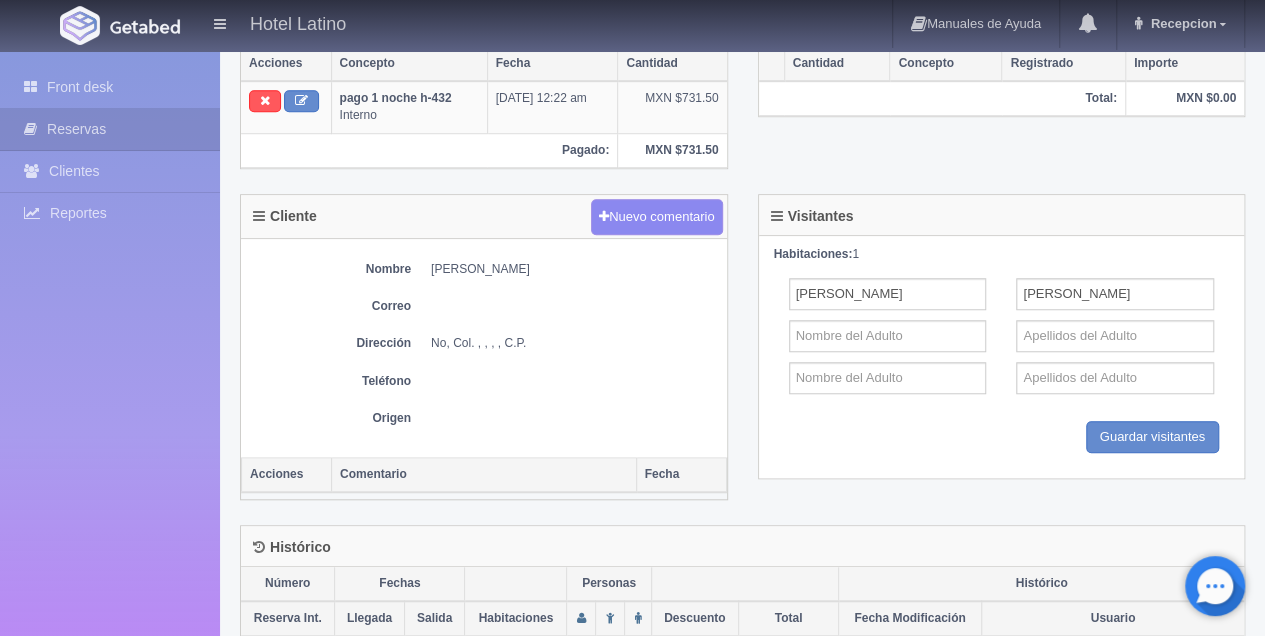 scroll, scrollTop: 666, scrollLeft: 0, axis: vertical 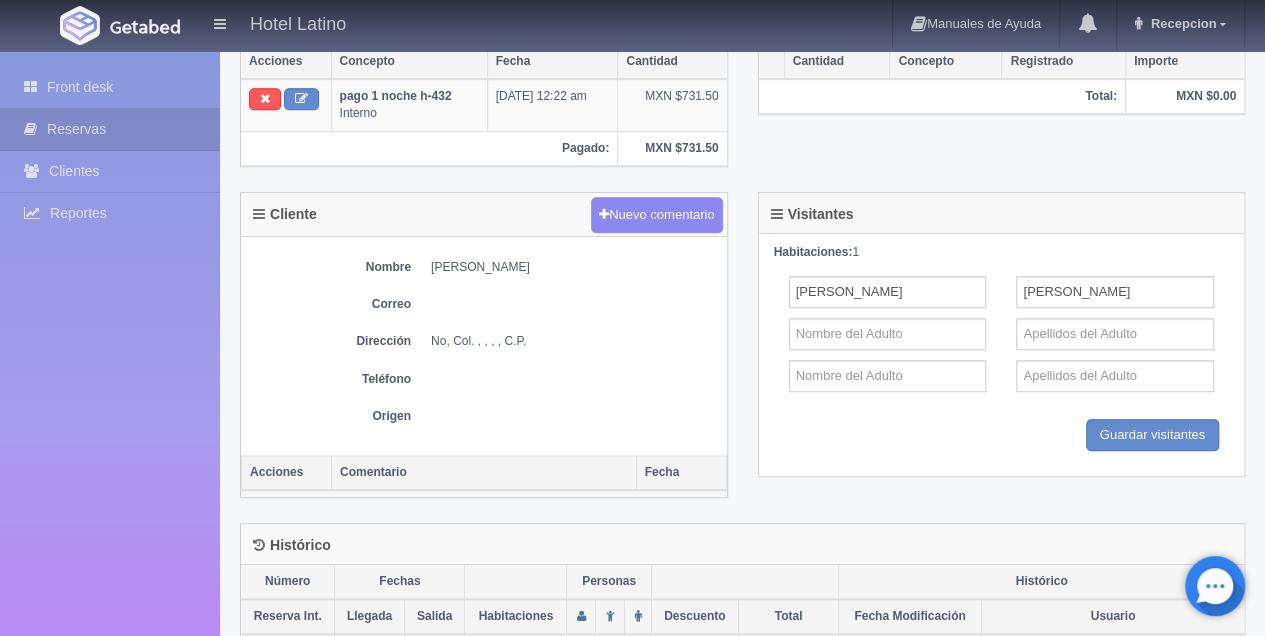click on "Comentario" at bounding box center [484, 472] 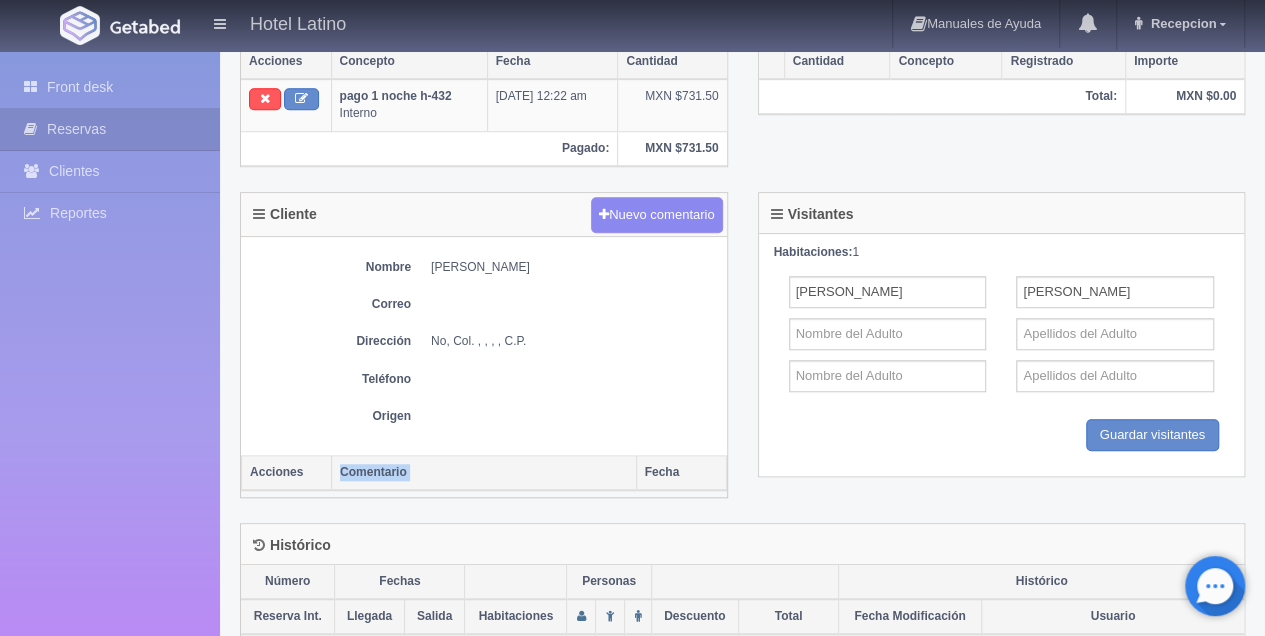 click on "Comentario" at bounding box center [484, 472] 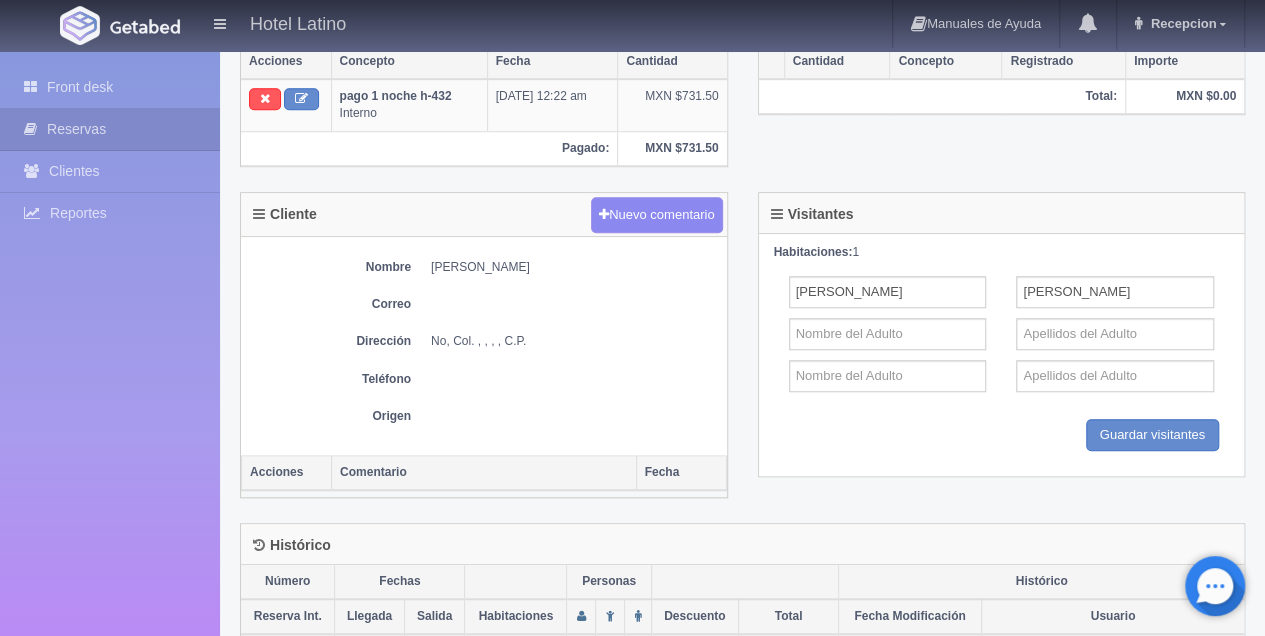 click on "Cliente    Nuevo comentario   Nombre    YESSICA PAMELA JIMENEZ REZA   Correo     Dirección
No,
Col. ,
,
,
,
C.P.                            Teléfono     Origen     Acciones   Comentario   Fecha      Visitantes     Habitaciones:  1                           YESSICA PAMELA   JIMENEZ REZA             Guardar   Guardar visitantes" at bounding box center [742, 357] 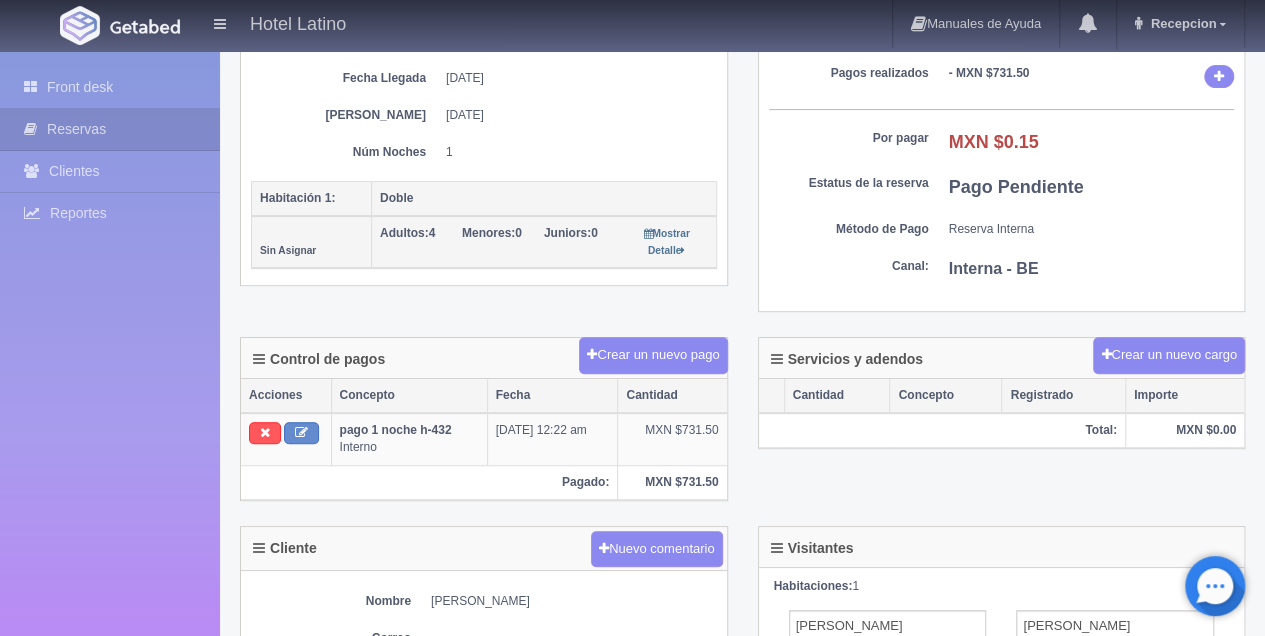 scroll, scrollTop: 333, scrollLeft: 0, axis: vertical 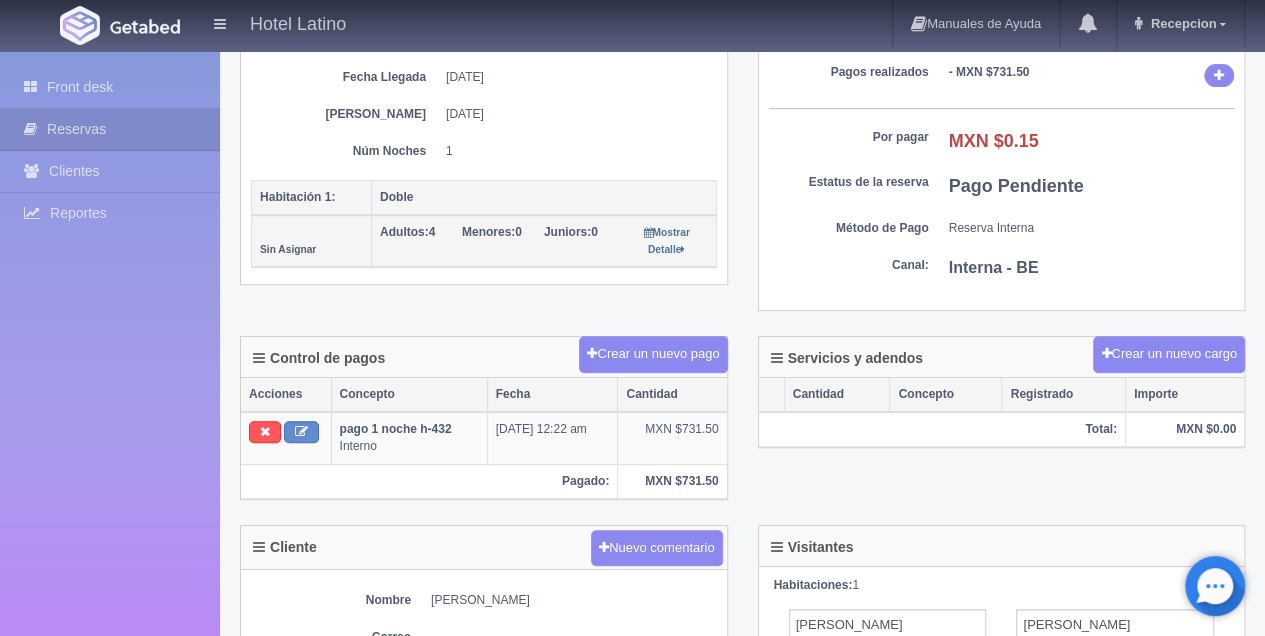 click on "MXN $0.00" at bounding box center (1184, 429) 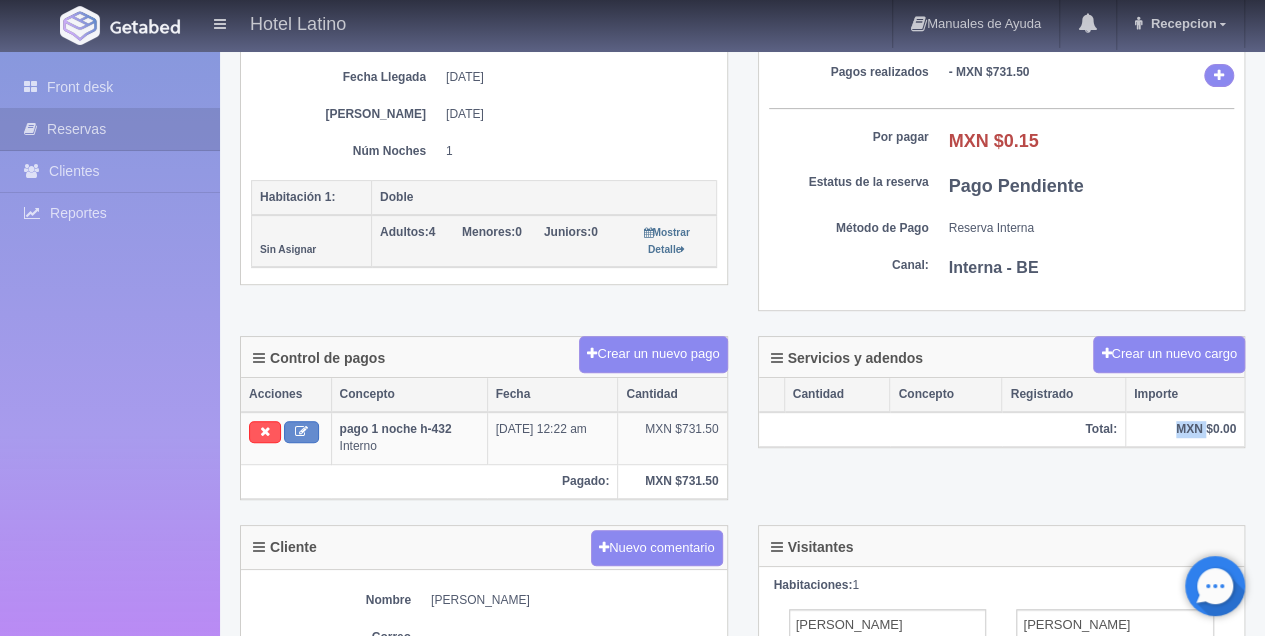 click on "MXN $0.00" at bounding box center (1184, 429) 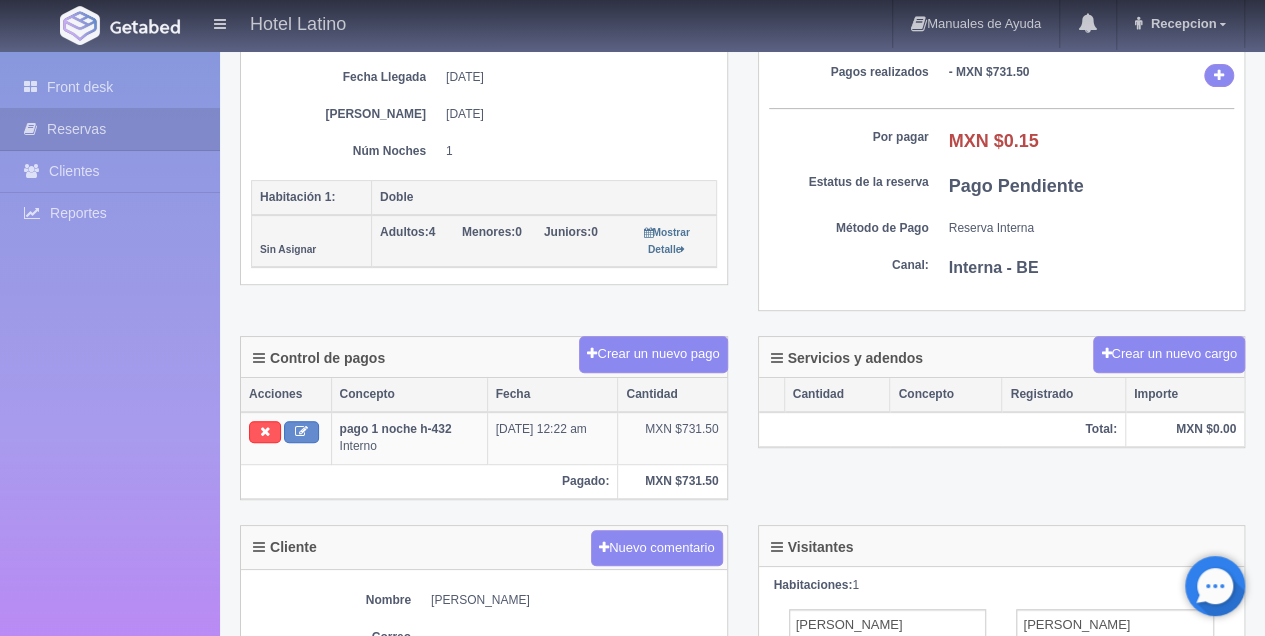 click on "Importe" at bounding box center [1184, 395] 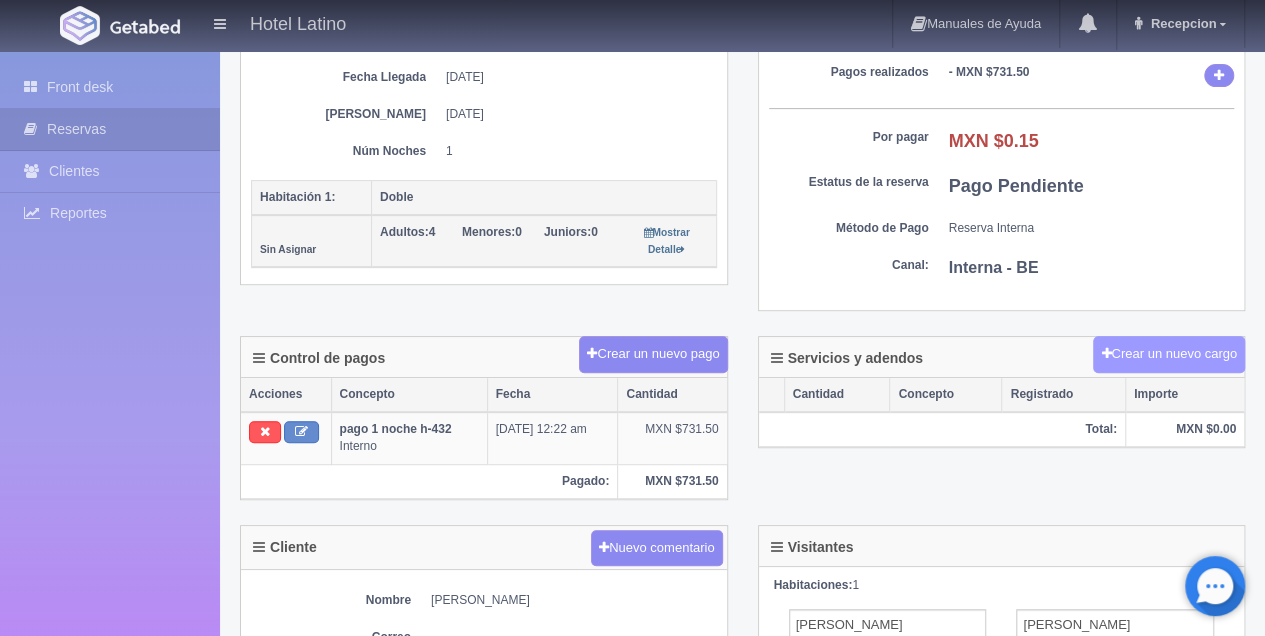 click on "Crear un nuevo cargo" at bounding box center [1169, 354] 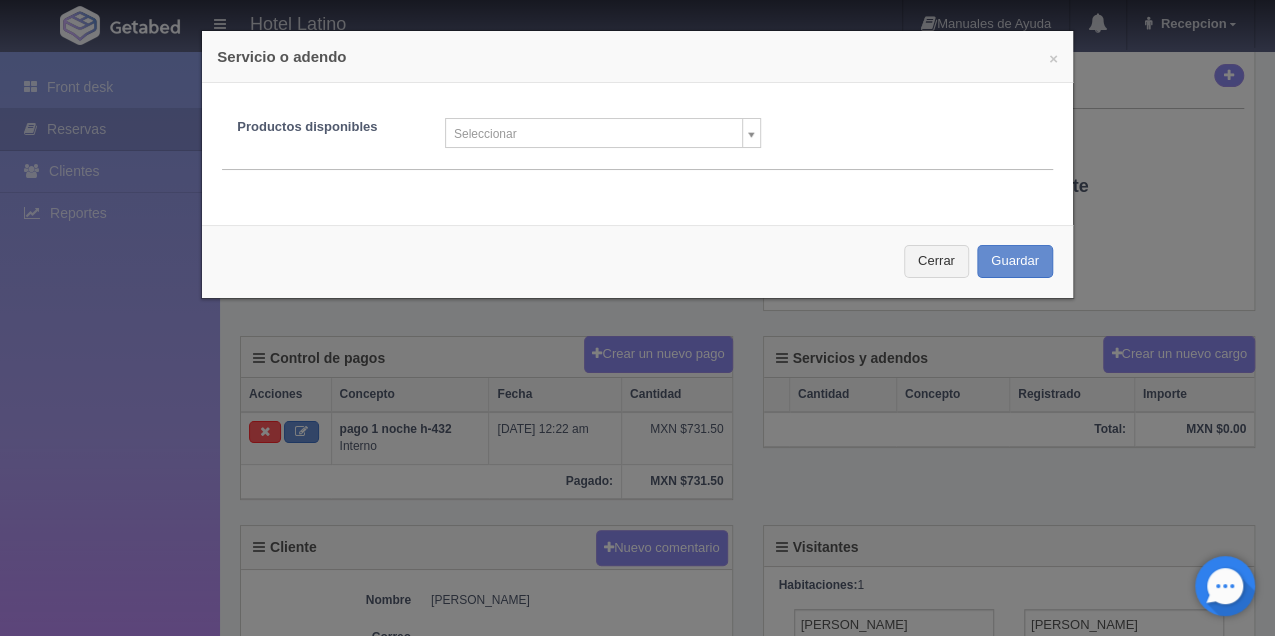 click on "Cerrar   Guardar" at bounding box center (637, 261) 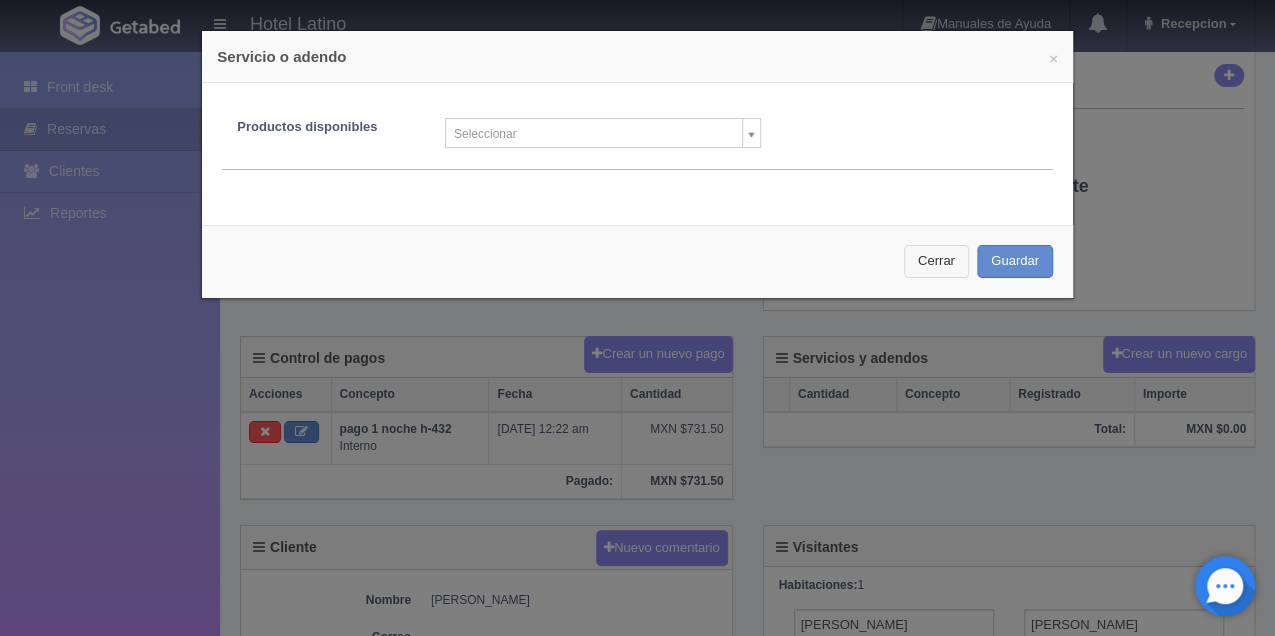 click on "Cerrar" at bounding box center [936, 261] 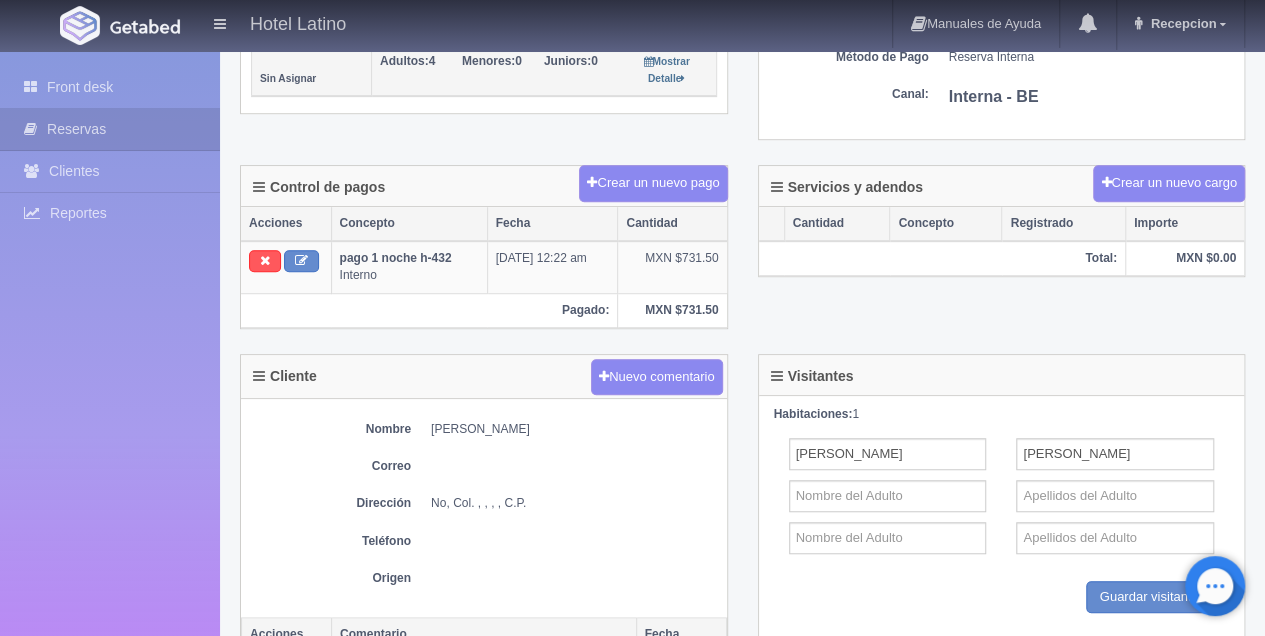 scroll, scrollTop: 533, scrollLeft: 0, axis: vertical 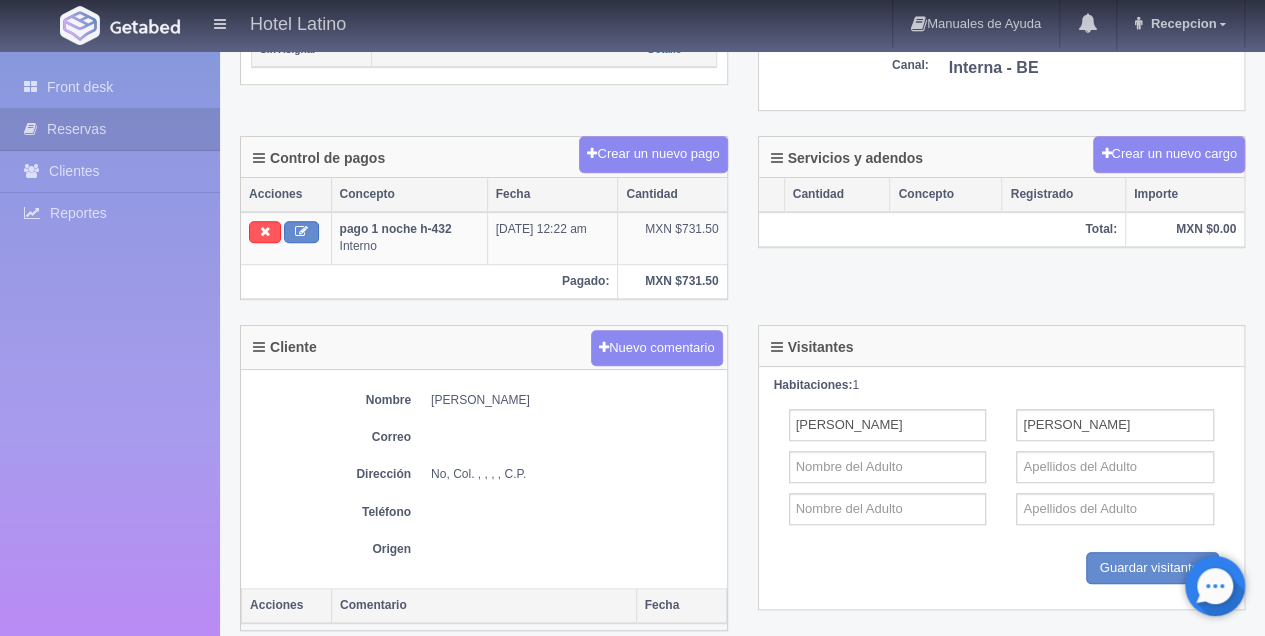 click at bounding box center (574, 549) 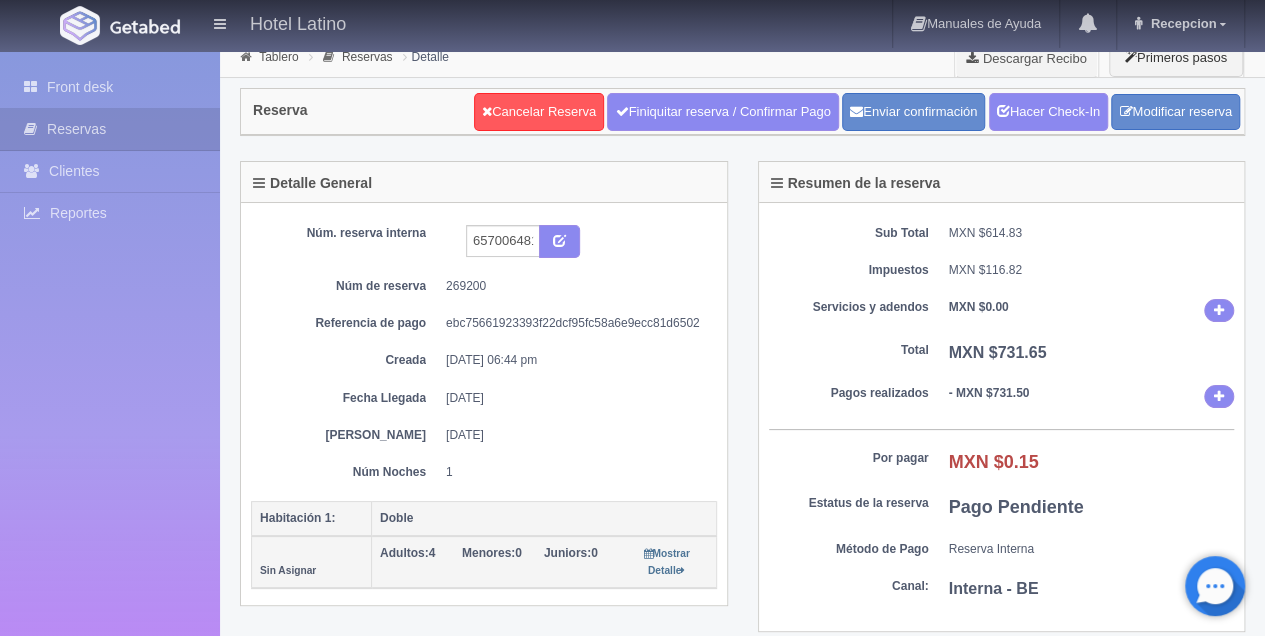 scroll, scrollTop: 0, scrollLeft: 0, axis: both 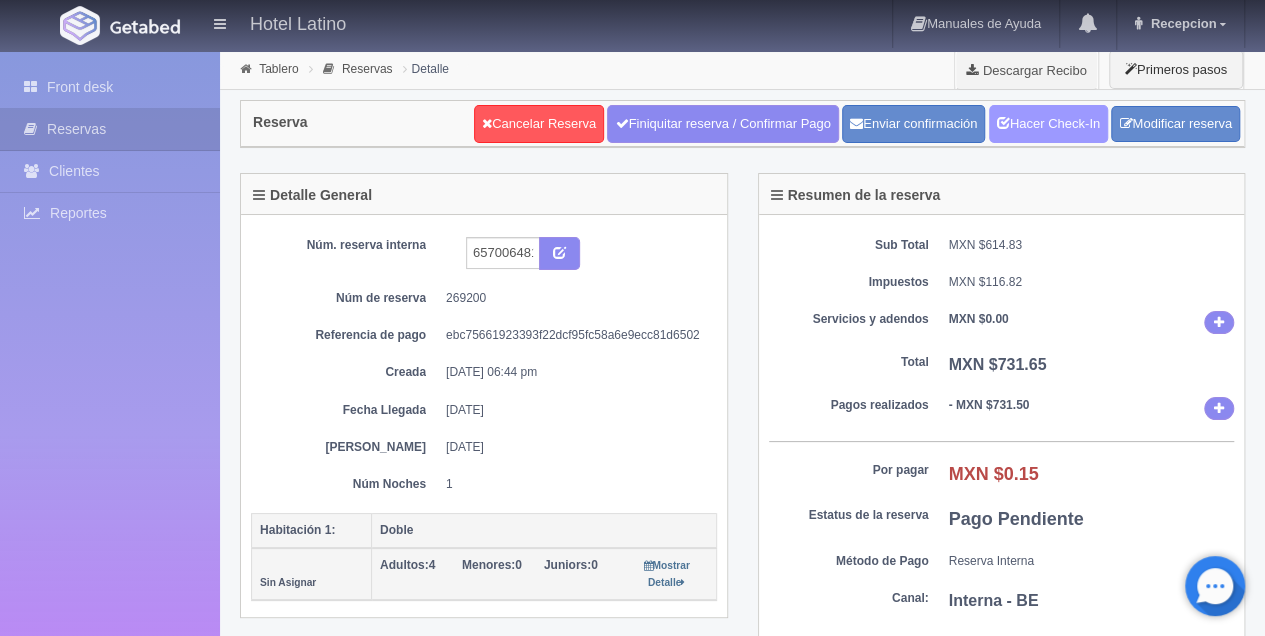 click on "Hacer Check-In" at bounding box center [1048, 124] 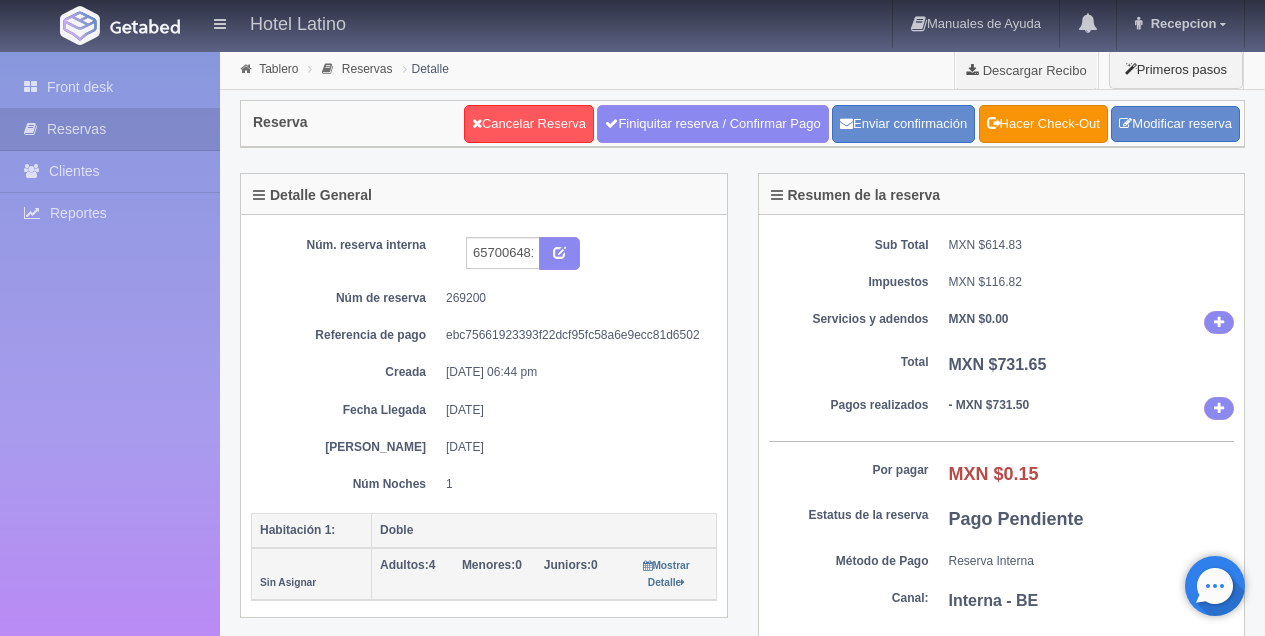 scroll, scrollTop: 0, scrollLeft: 0, axis: both 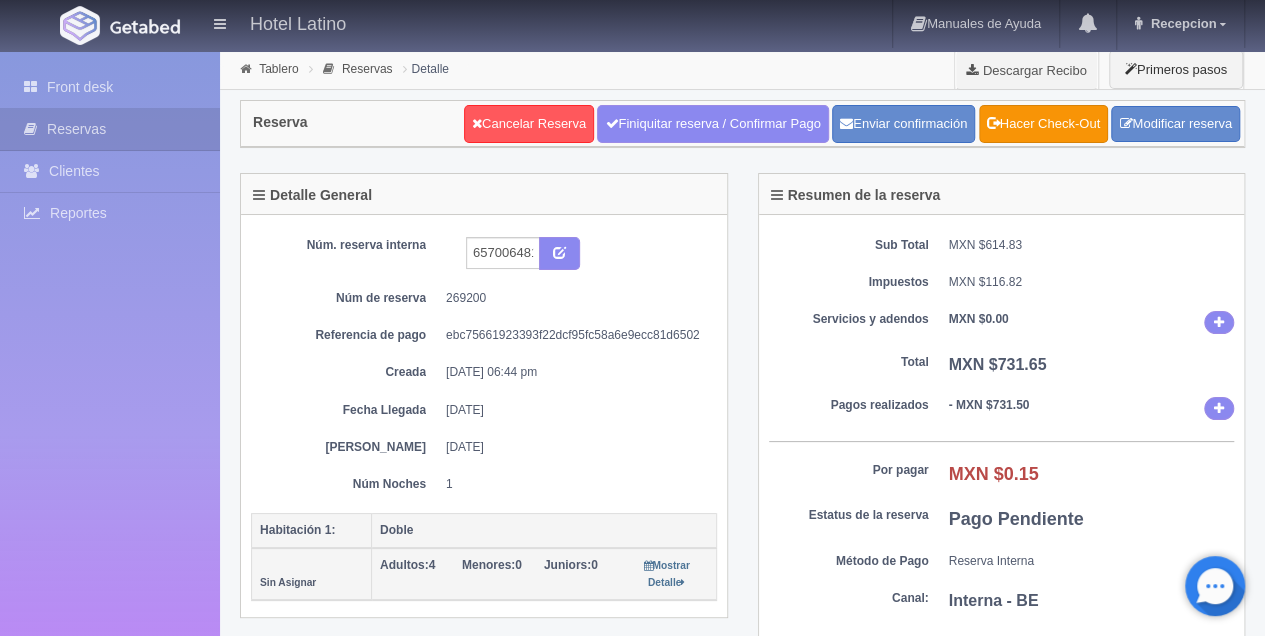 click on "Pago Pendiente" at bounding box center [1016, 519] 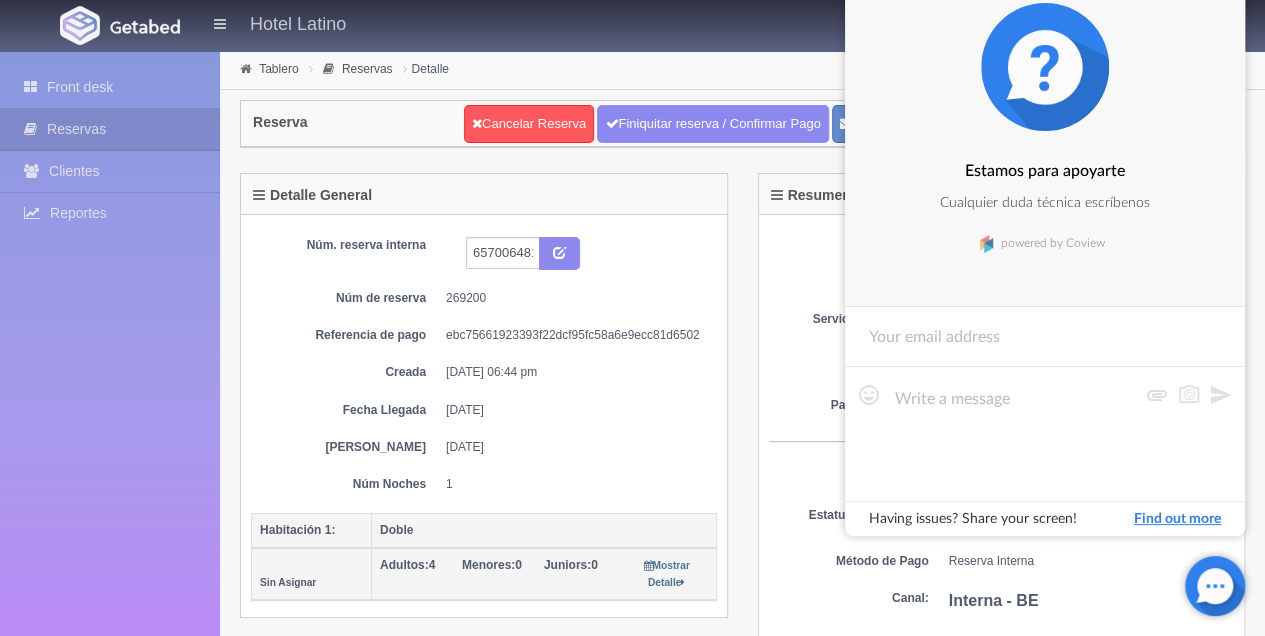 click on "Find out more" at bounding box center (1177, 519) 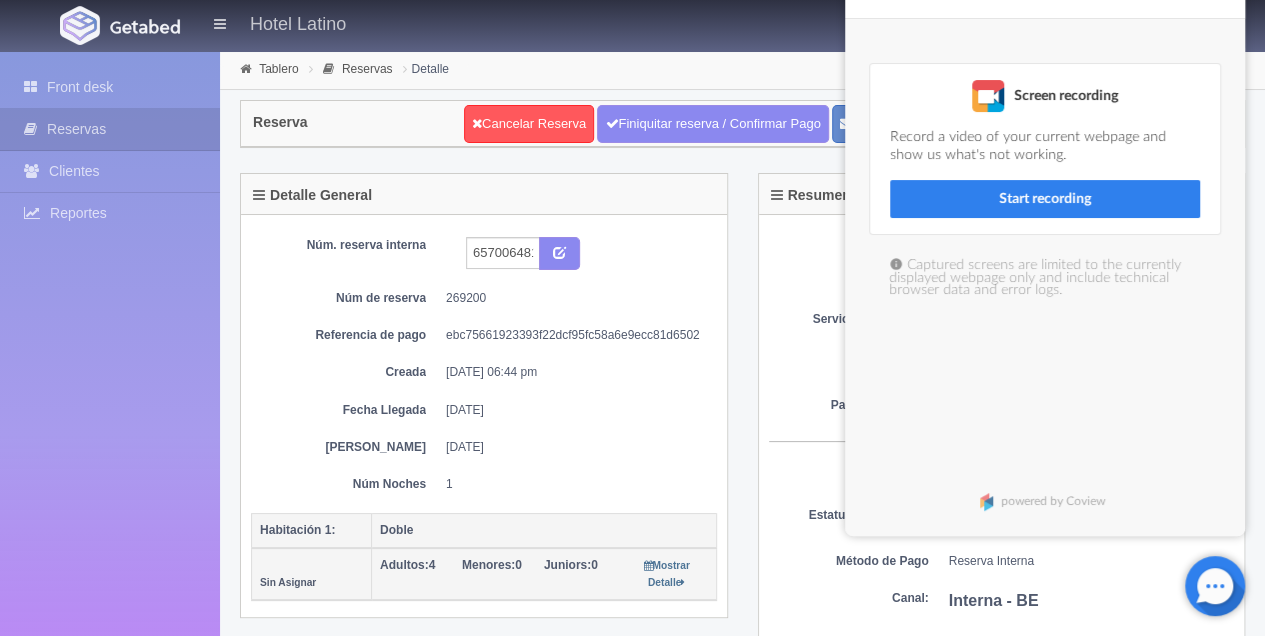 click on "Screenshot 			 			 Take a picture of your current webpage and highlight the problem. 			 Take screenshot 		 		 			 				 				 Screen recording 			 			 Record a video of your current webpage and show us what's not working. 			 Start recording 		 		 			 			 			 On-screen help 		 		 Get help by inviting one of our support agents to browse the current webpage with you in real-time. 			 Start screen sharing 		 		 Captured screens are limited to the currently displayed webpage only and include technical browser data and error logs. 	 	 powered by Coview" at bounding box center [1045, 277] 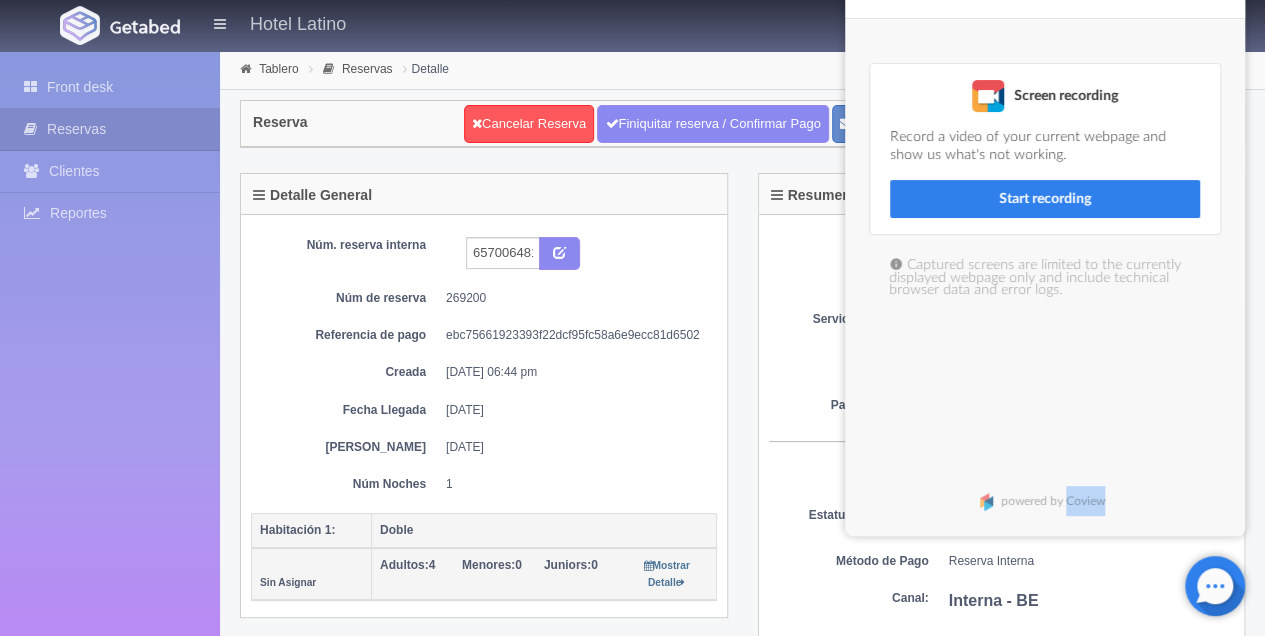 click on "Screenshot 			 			 Take a picture of your current webpage and highlight the problem. 			 Take screenshot 		 		 			 				 				 Screen recording 			 			 Record a video of your current webpage and show us what's not working. 			 Start recording 		 		 			 			 			 On-screen help 		 		 Get help by inviting one of our support agents to browse the current webpage with you in real-time. 			 Start screen sharing 		 		 Captured screens are limited to the currently displayed webpage only and include technical browser data and error logs. 	 	 powered by Coview" at bounding box center (1045, 277) 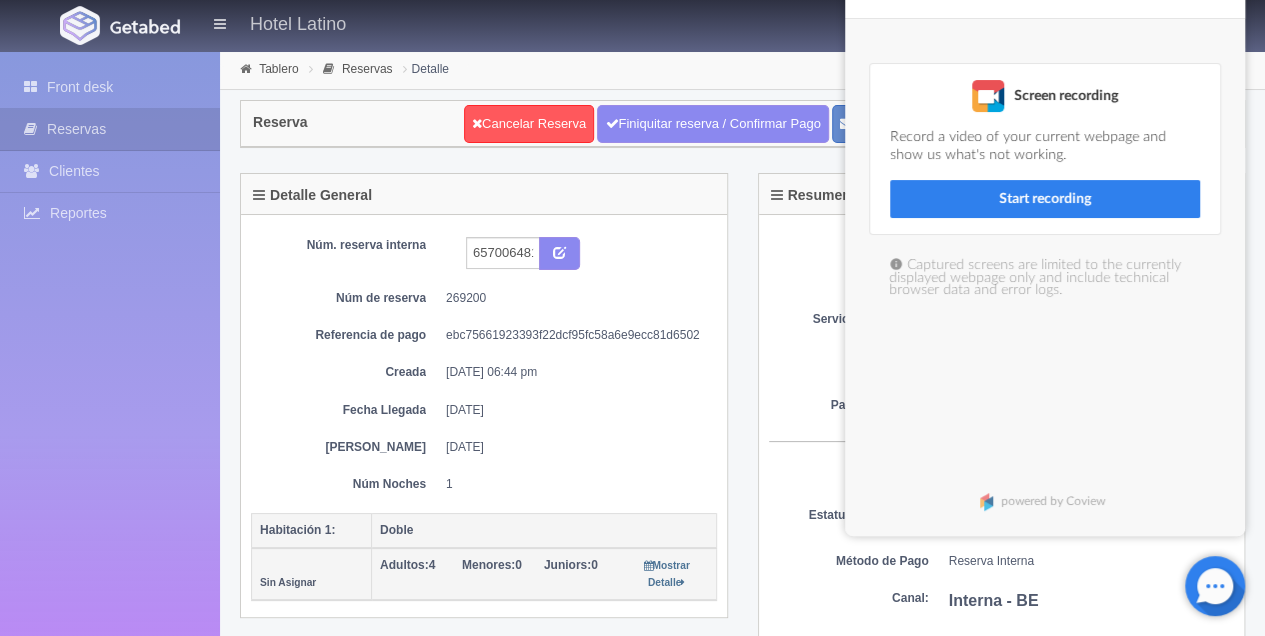 click at bounding box center (1215, 586) 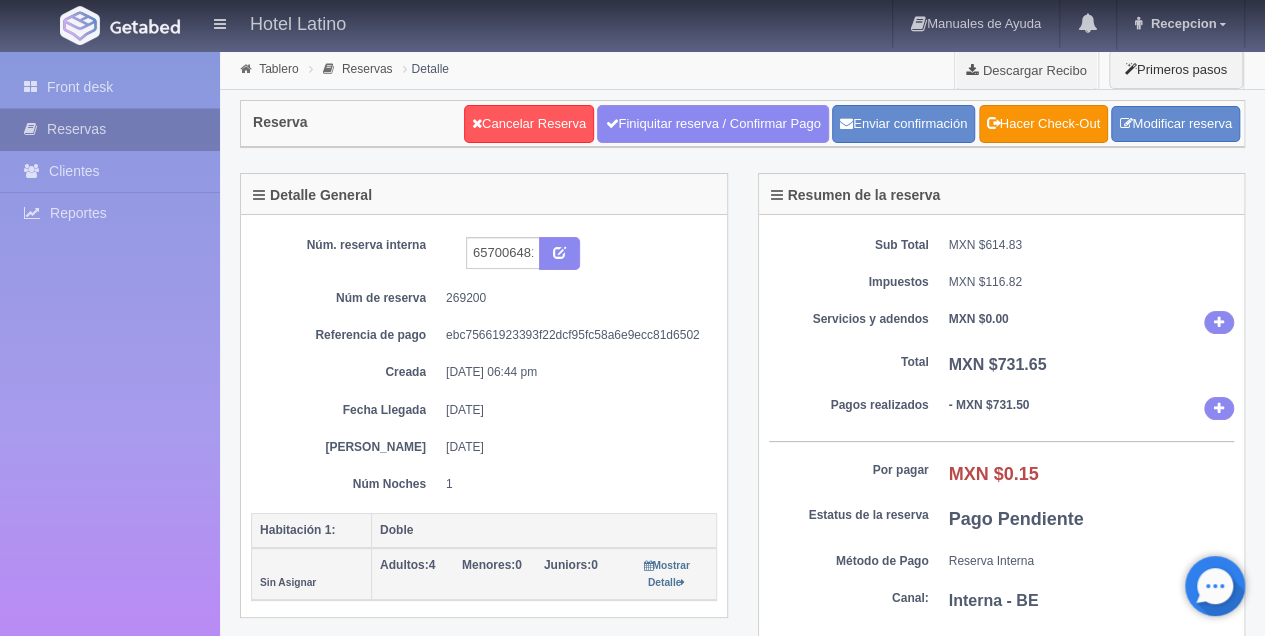 click on "Reservas" at bounding box center (110, 129) 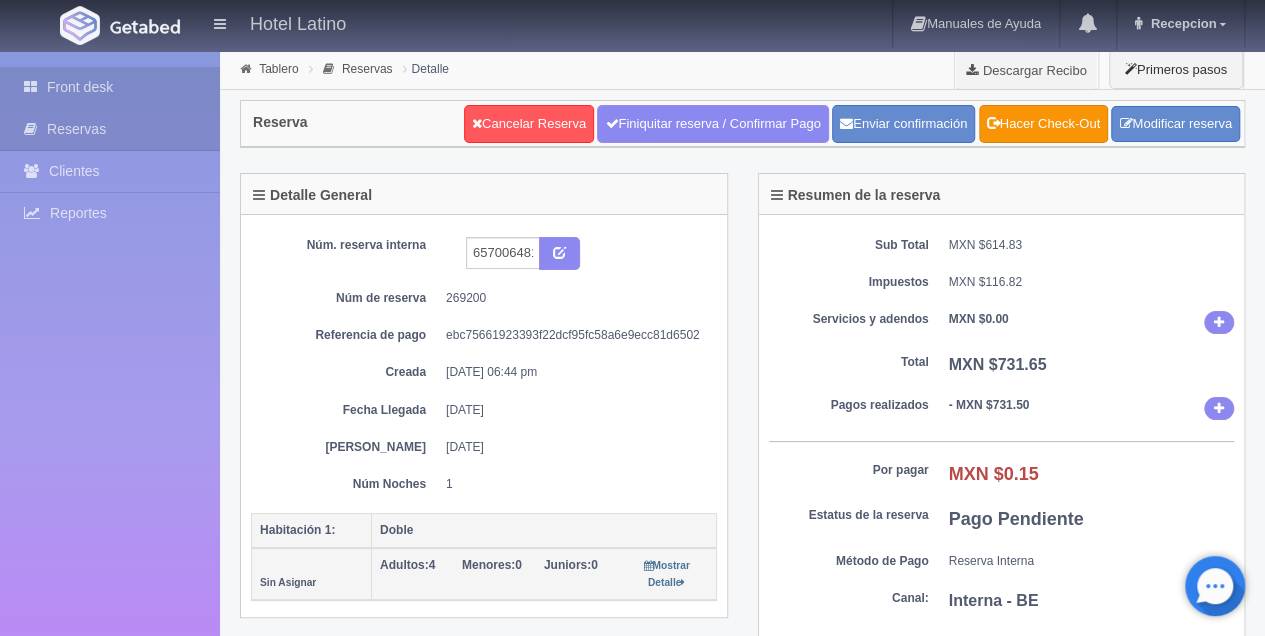 click on "Front desk" at bounding box center (110, 87) 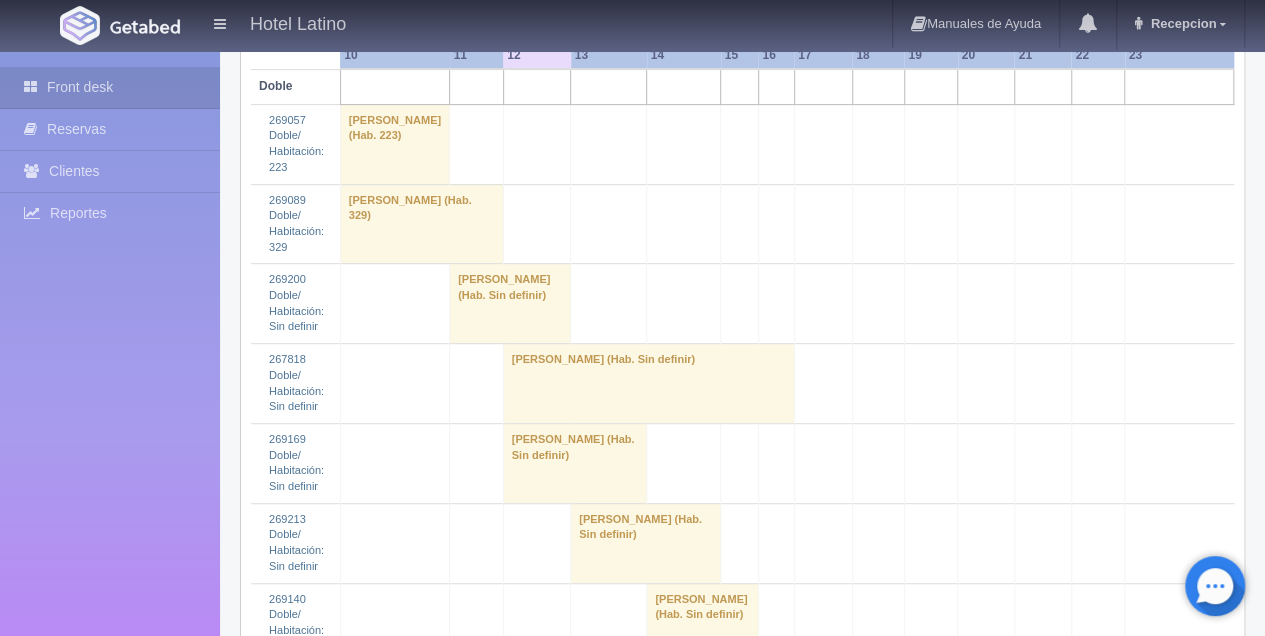 scroll, scrollTop: 400, scrollLeft: 0, axis: vertical 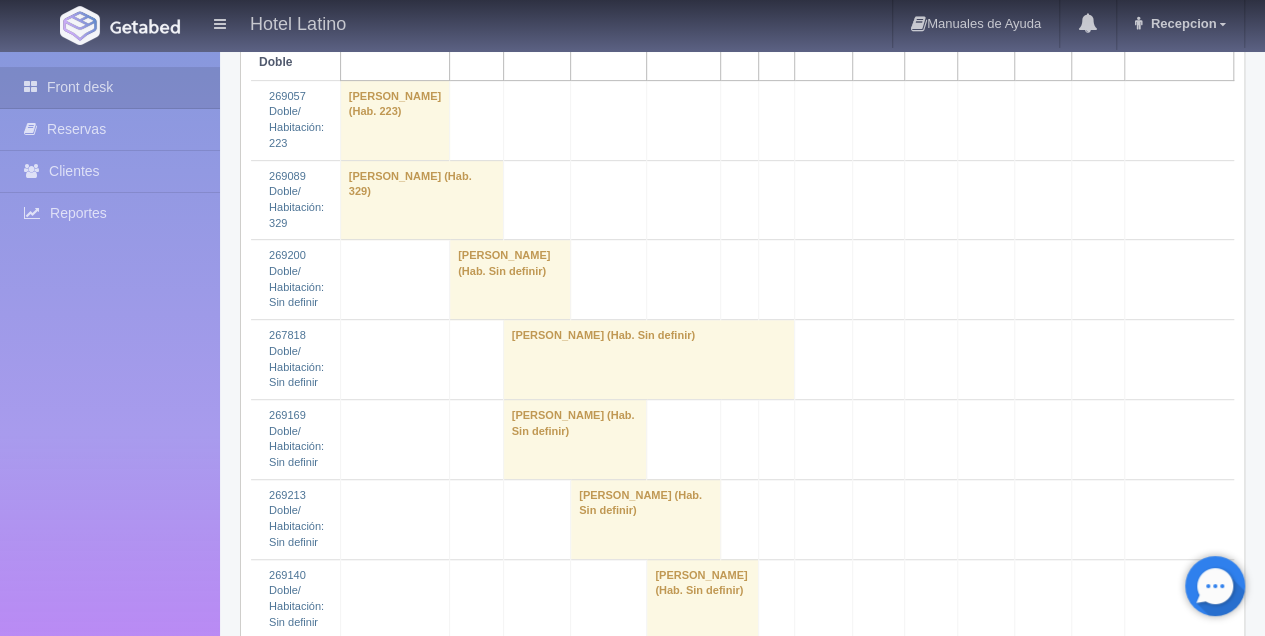 click on "[PERSON_NAME] 												(Hab. Sin definir)" at bounding box center [510, 280] 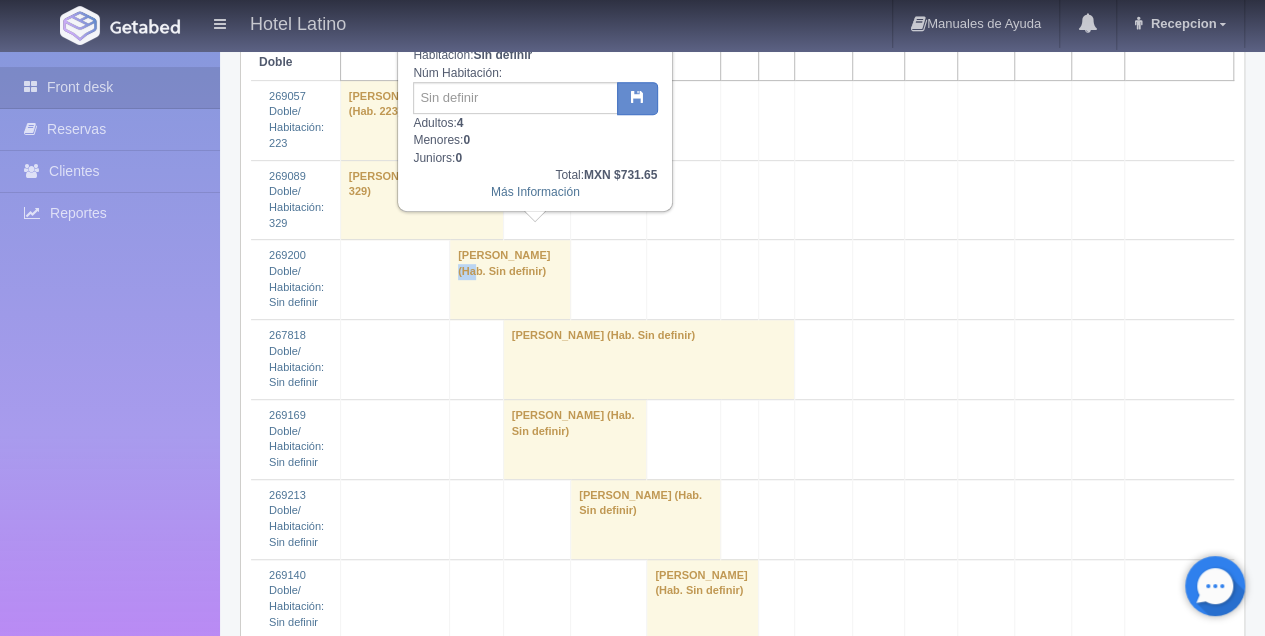 click on "YESSICA PAMELA JIMENEZ REZA 												(Hab. Sin definir)" at bounding box center (510, 280) 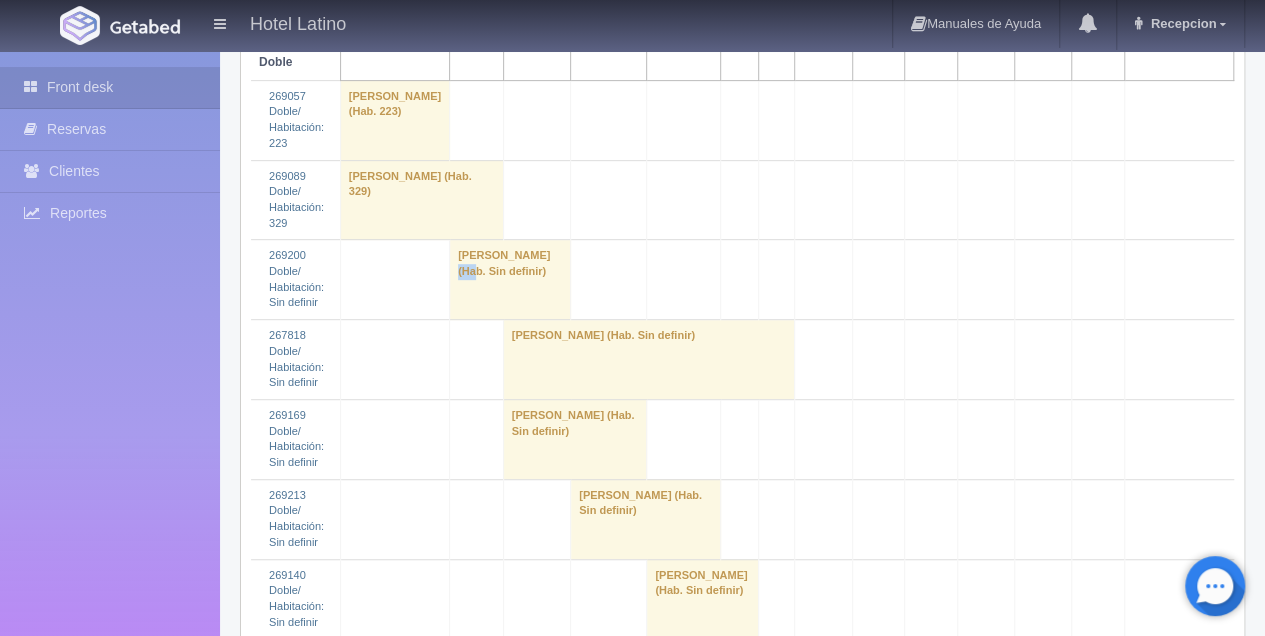 click on "YESSICA PAMELA JIMENEZ REZA 												(Hab. Sin definir)" at bounding box center [510, 280] 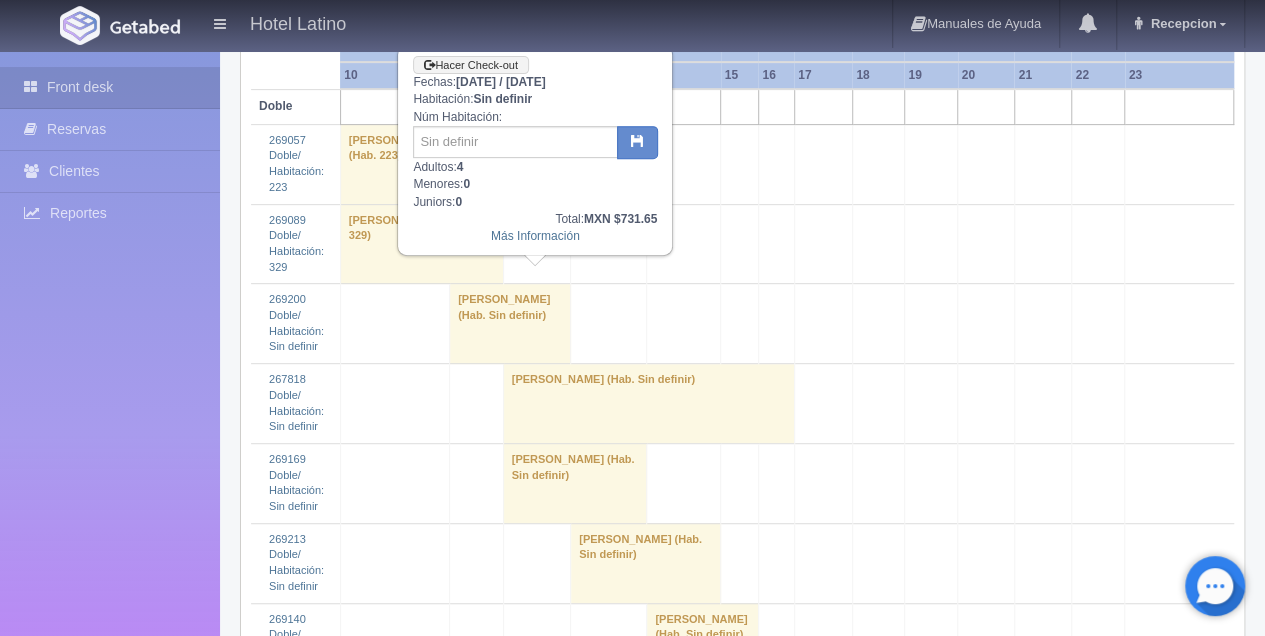 scroll, scrollTop: 333, scrollLeft: 0, axis: vertical 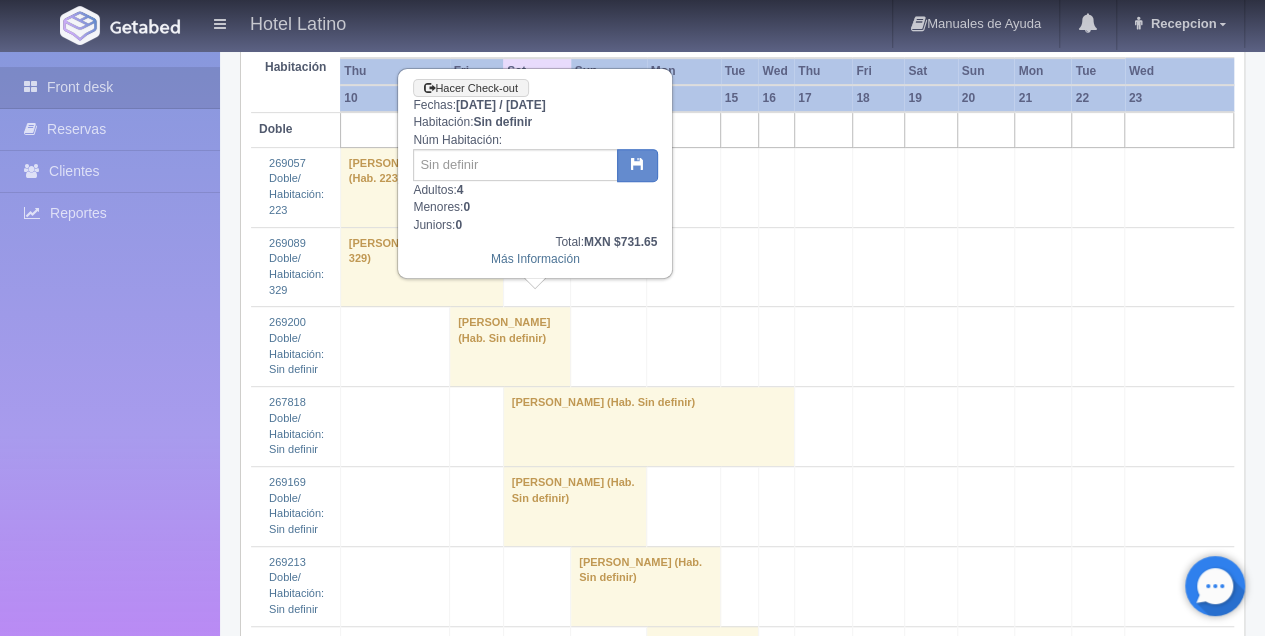 click on "YESSICA PAMELA JIMENEZ REZA 												(Hab. Sin definir)" at bounding box center [510, 347] 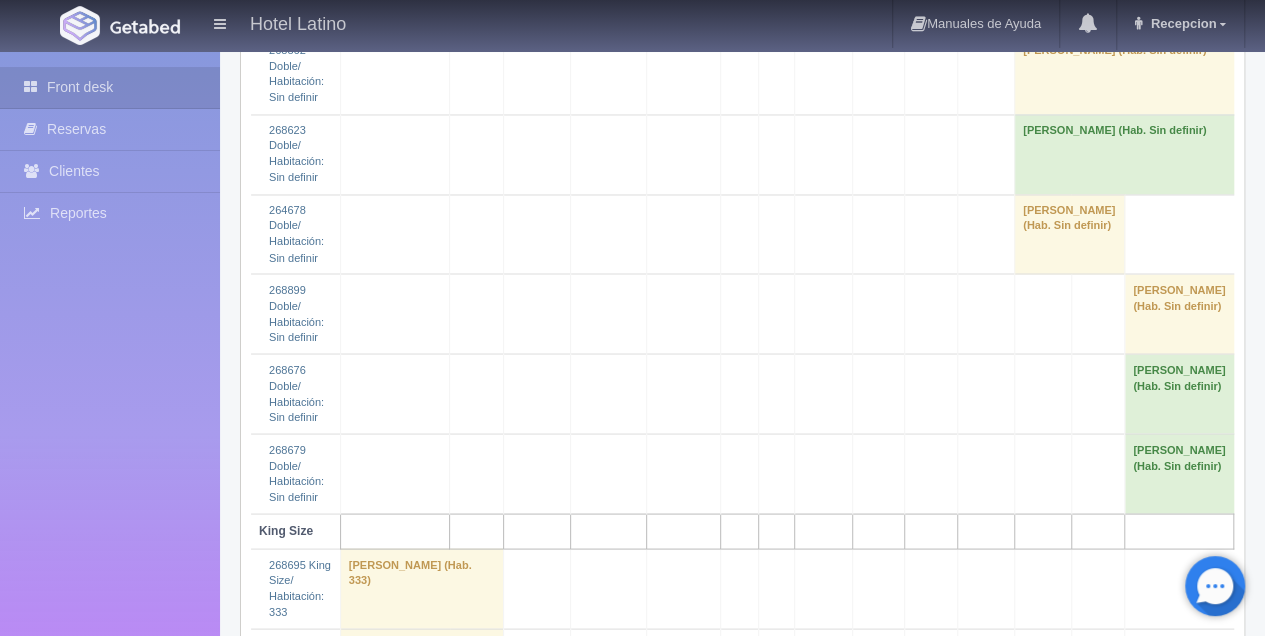 scroll, scrollTop: 1666, scrollLeft: 0, axis: vertical 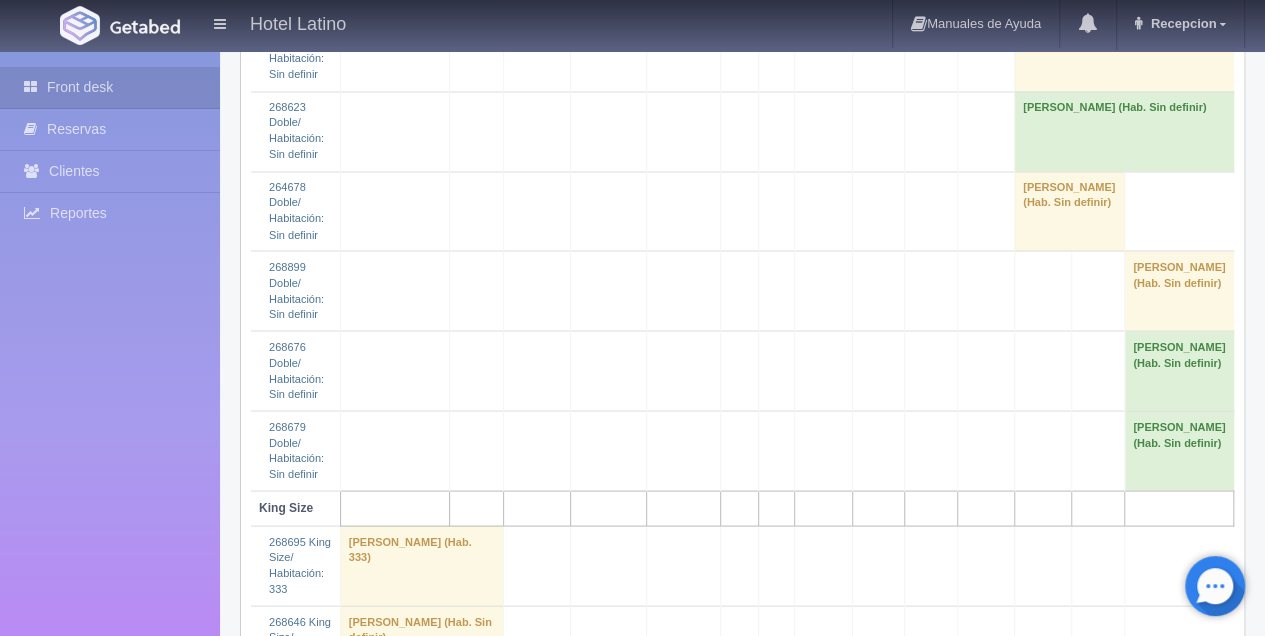 click on "Luis Manuel Delgado Campos 												(Hab. Sin definir)" at bounding box center (510, 885) 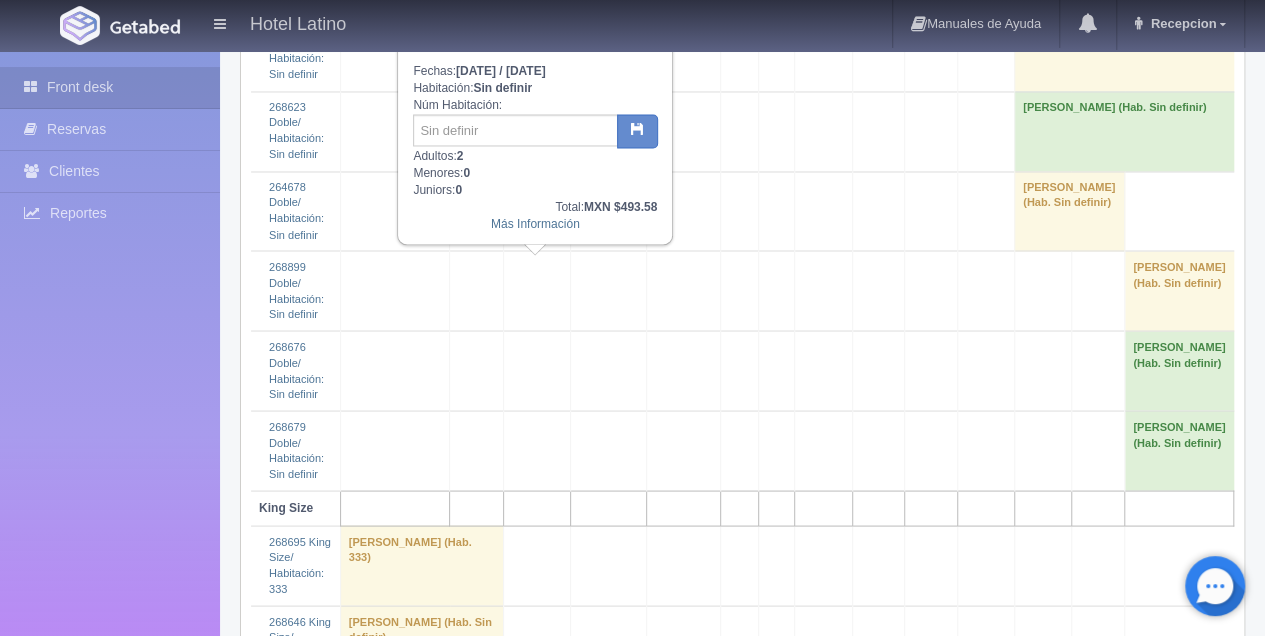 click on "[PERSON_NAME] 												(Hab. Sin definir)" at bounding box center (510, 964) 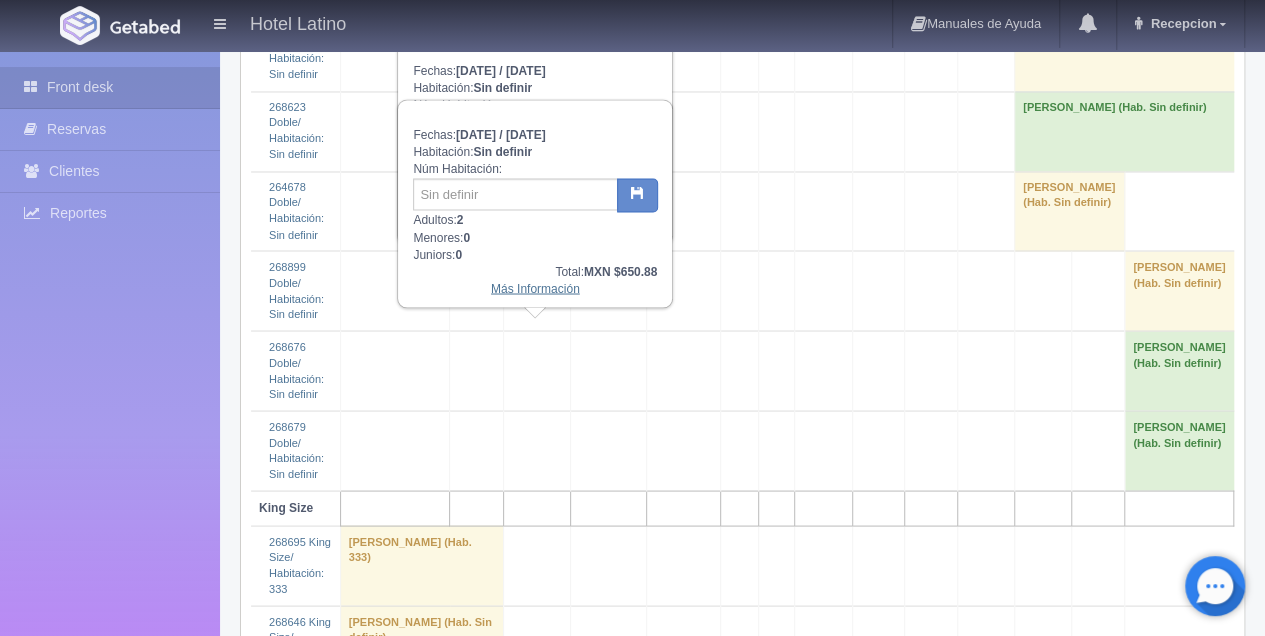 click on "Más Información" at bounding box center (535, 288) 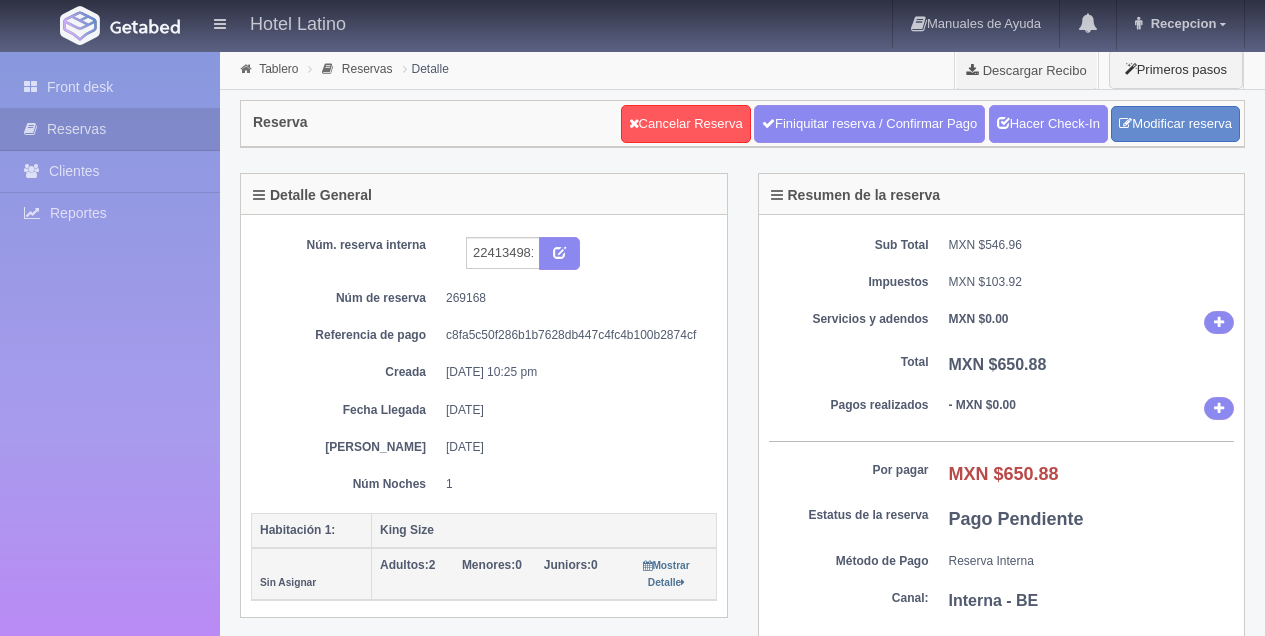 scroll, scrollTop: 0, scrollLeft: 0, axis: both 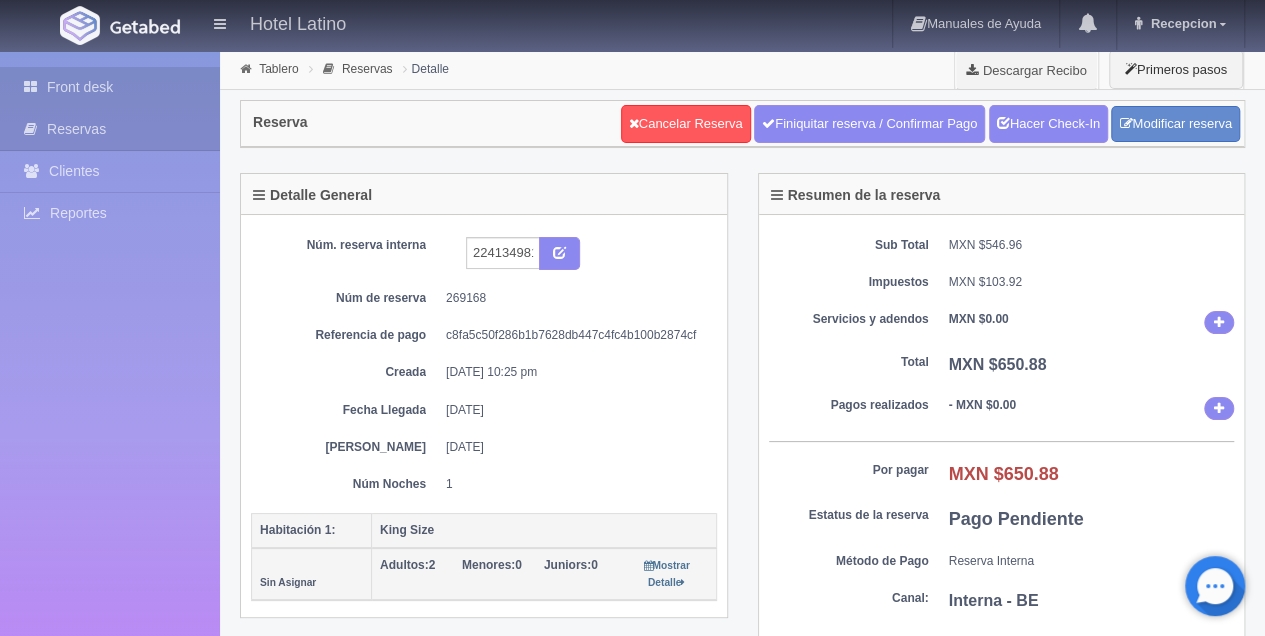 click on "Front desk" at bounding box center [110, 87] 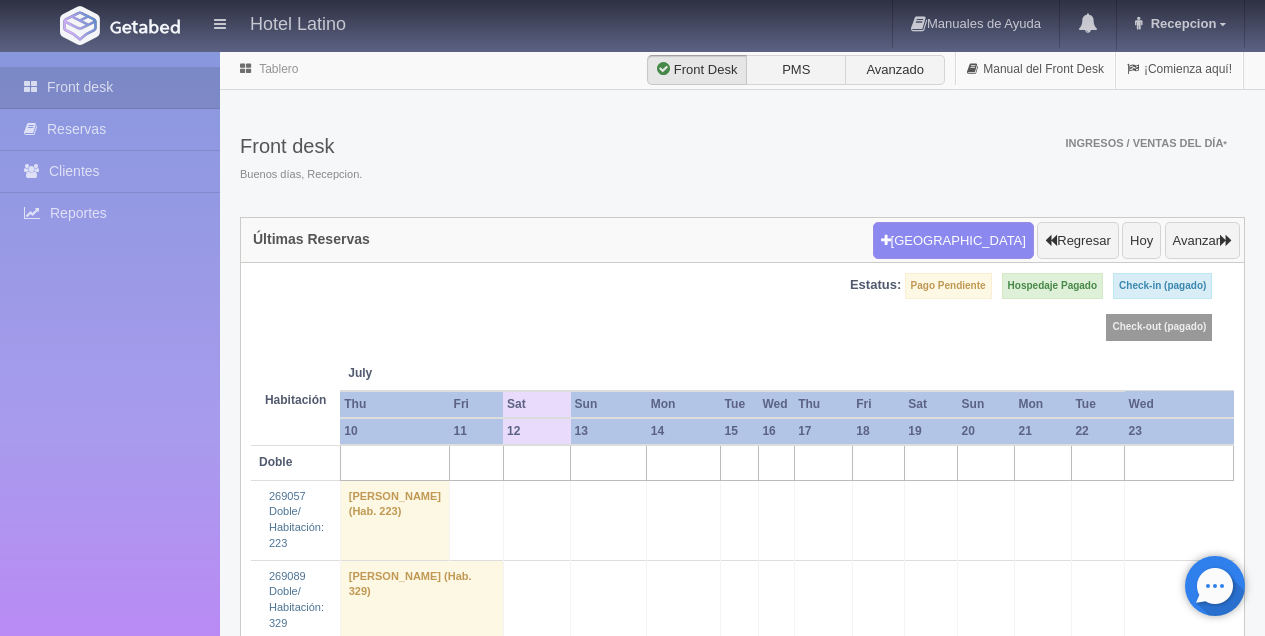 scroll, scrollTop: 0, scrollLeft: 0, axis: both 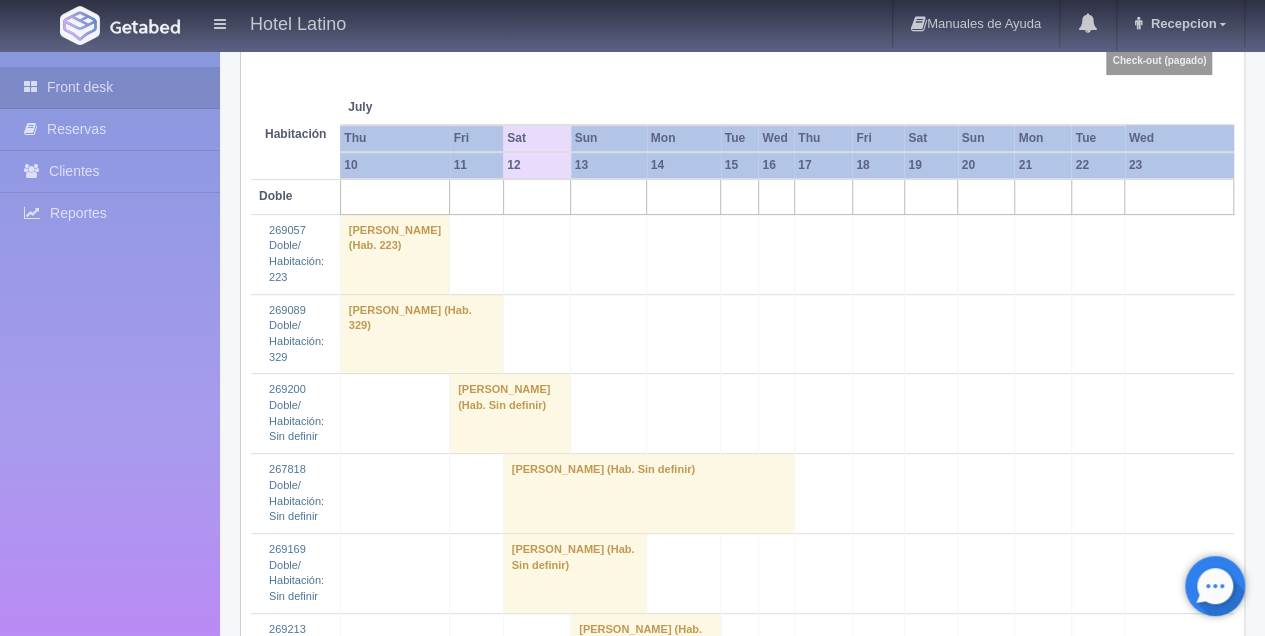 click on "[PERSON_NAME] 												(Hab. Sin definir)" at bounding box center [510, 414] 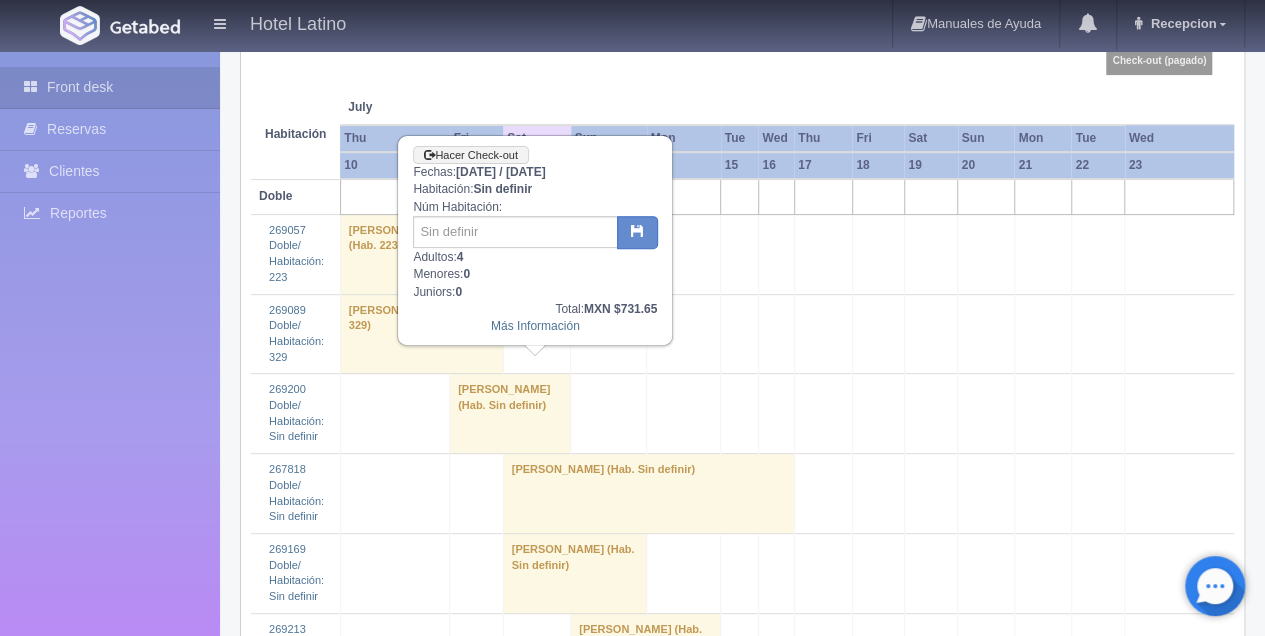 click on "[PERSON_NAME] 												(Hab. Sin definir)" at bounding box center (510, 414) 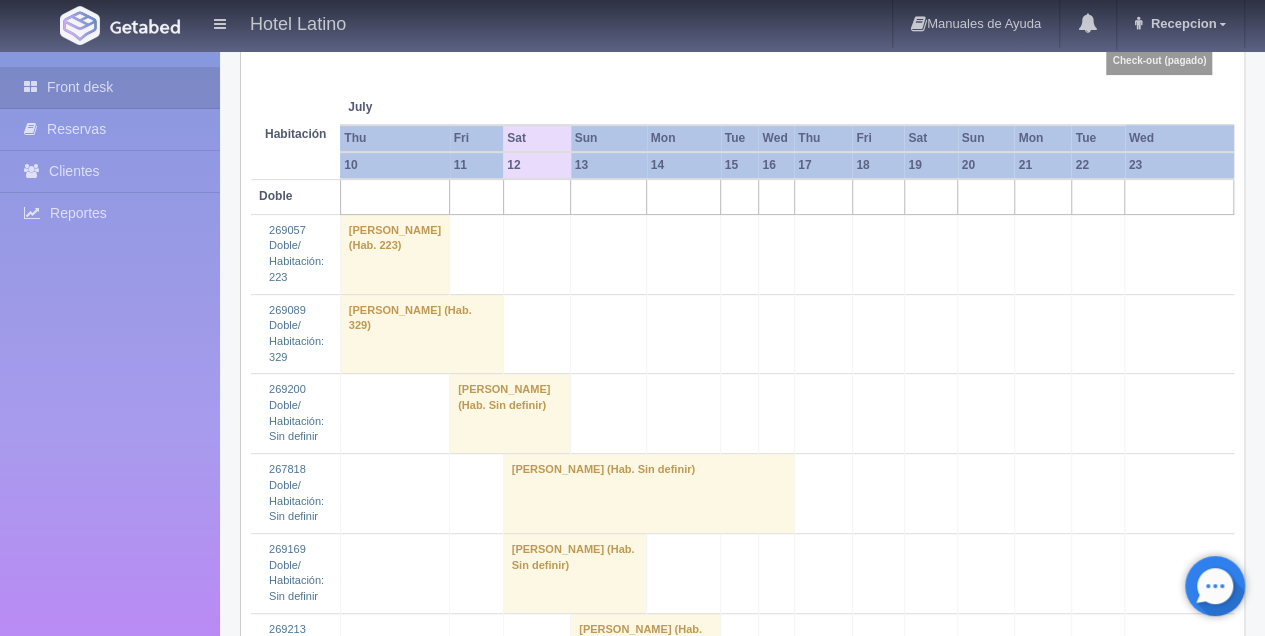 click on "[PERSON_NAME] 												(Hab. Sin definir)" at bounding box center [510, 414] 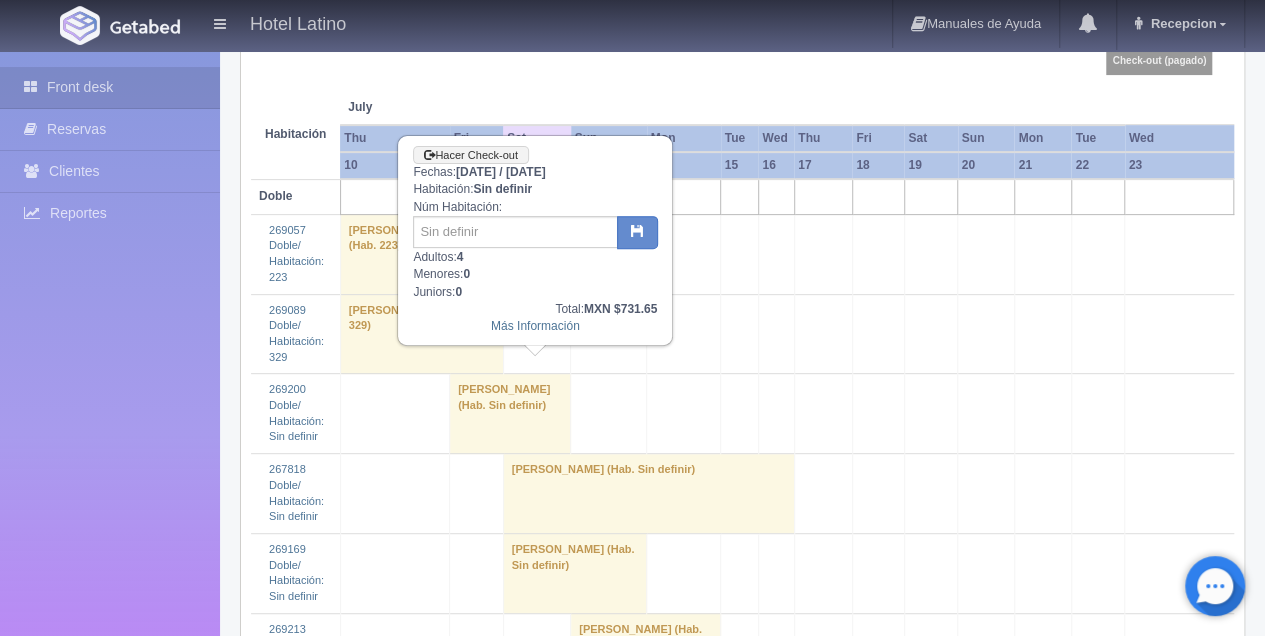 click on "Doble
269057 Doble/
Habitación:
223
[PERSON_NAME] 												(Hab. 223)" at bounding box center (742, 2147) 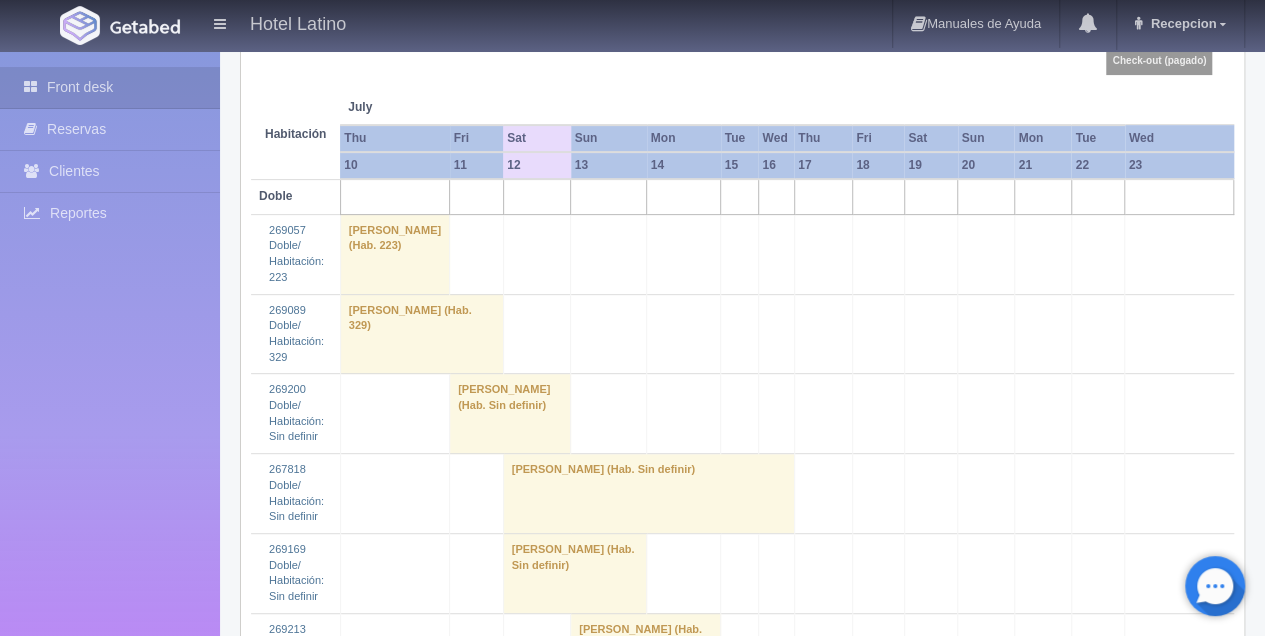 click on "[PERSON_NAME] 												(Hab. Sin definir)" at bounding box center [510, 414] 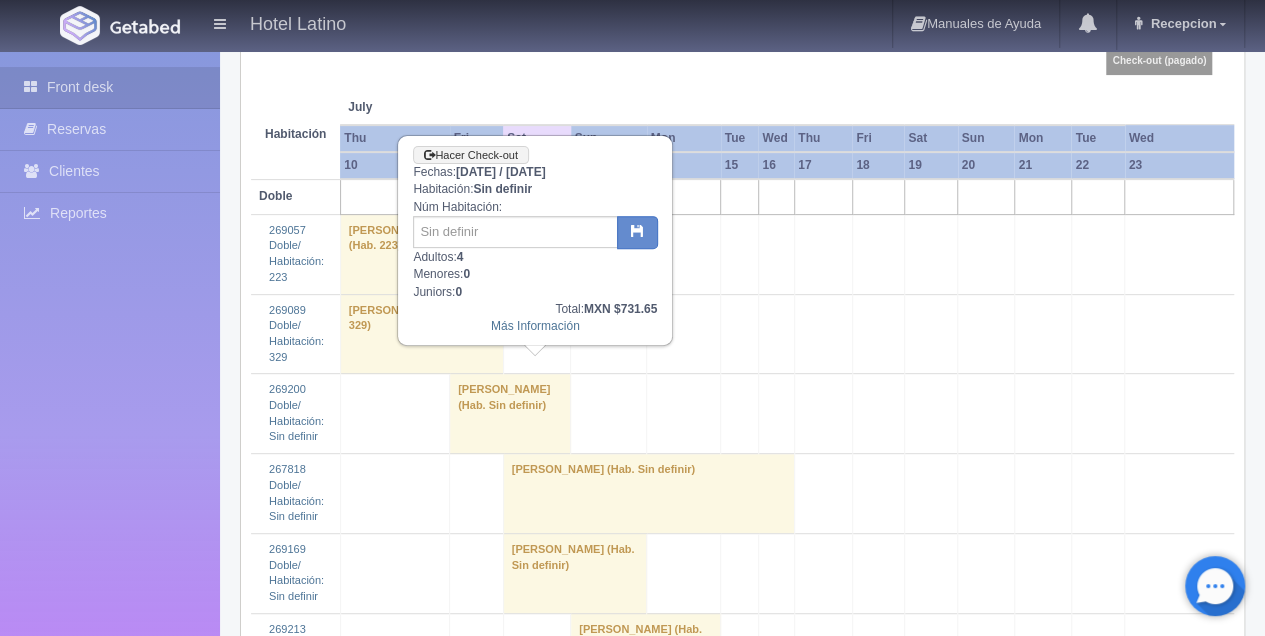 click on "[PERSON_NAME] 												(Hab. Sin definir)" at bounding box center [510, 414] 